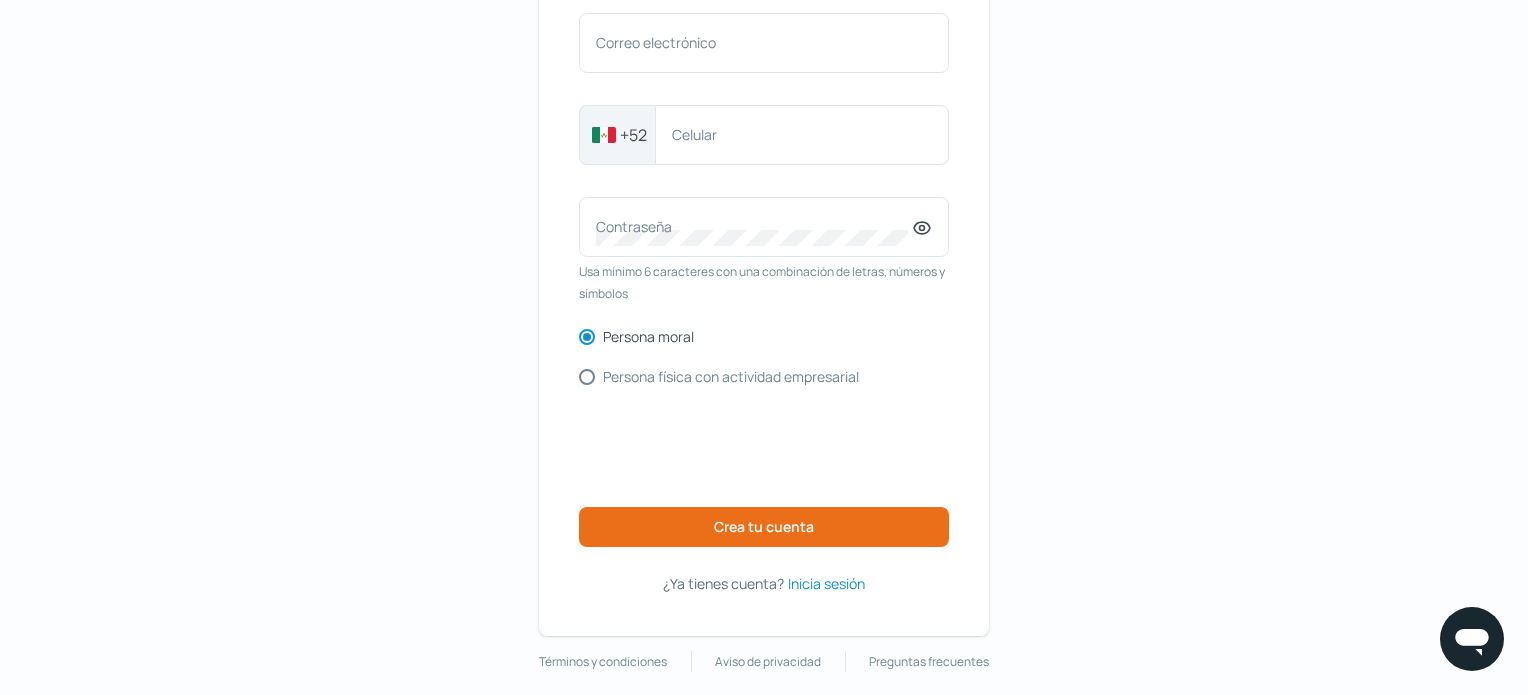 scroll, scrollTop: 224, scrollLeft: 0, axis: vertical 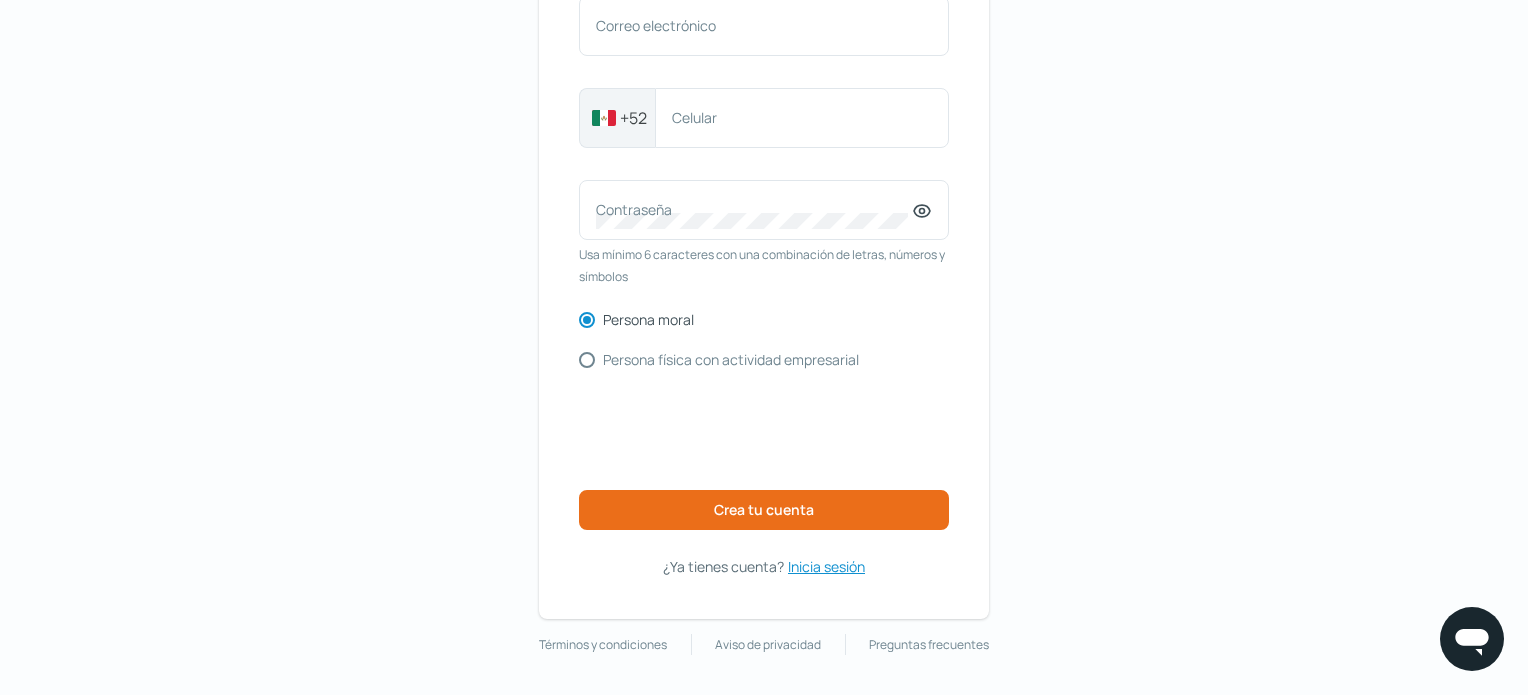 click on "Inicia sesión" at bounding box center [826, 566] 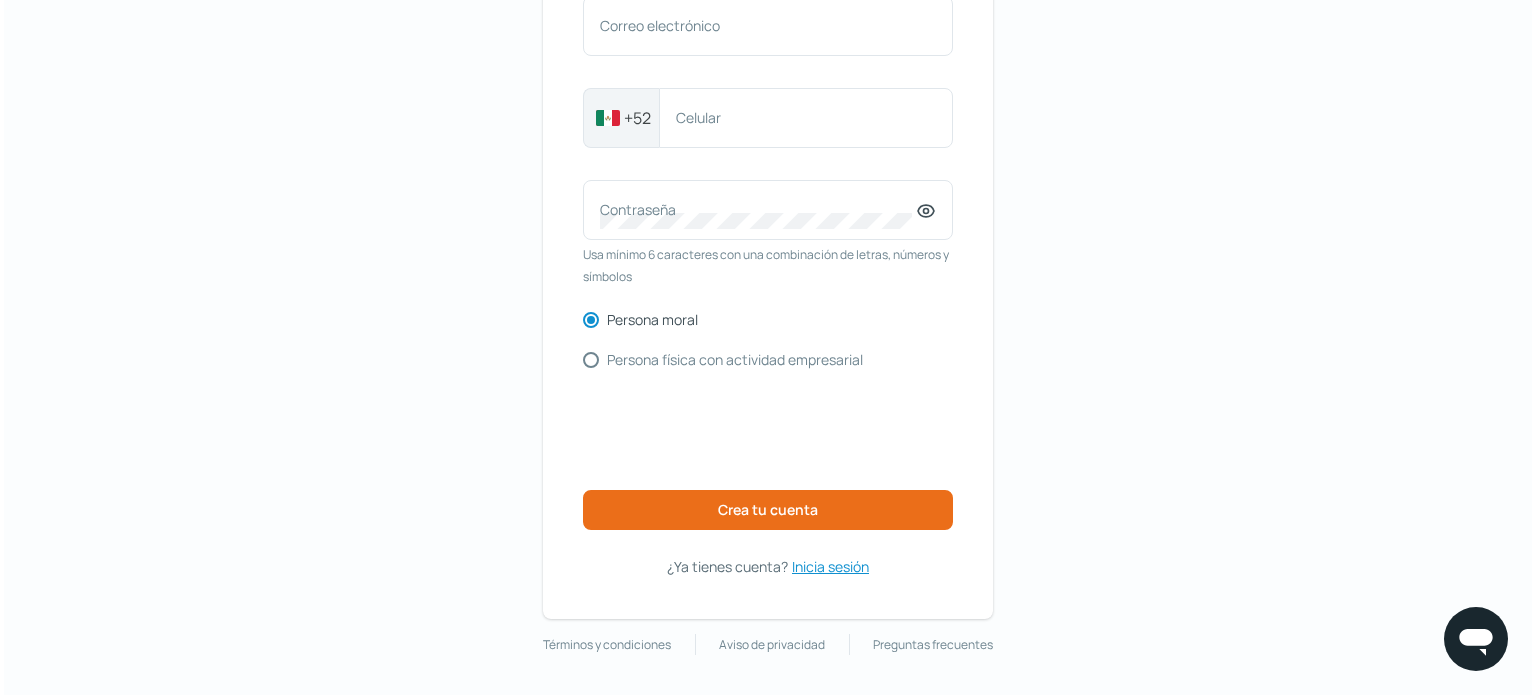 scroll, scrollTop: 0, scrollLeft: 0, axis: both 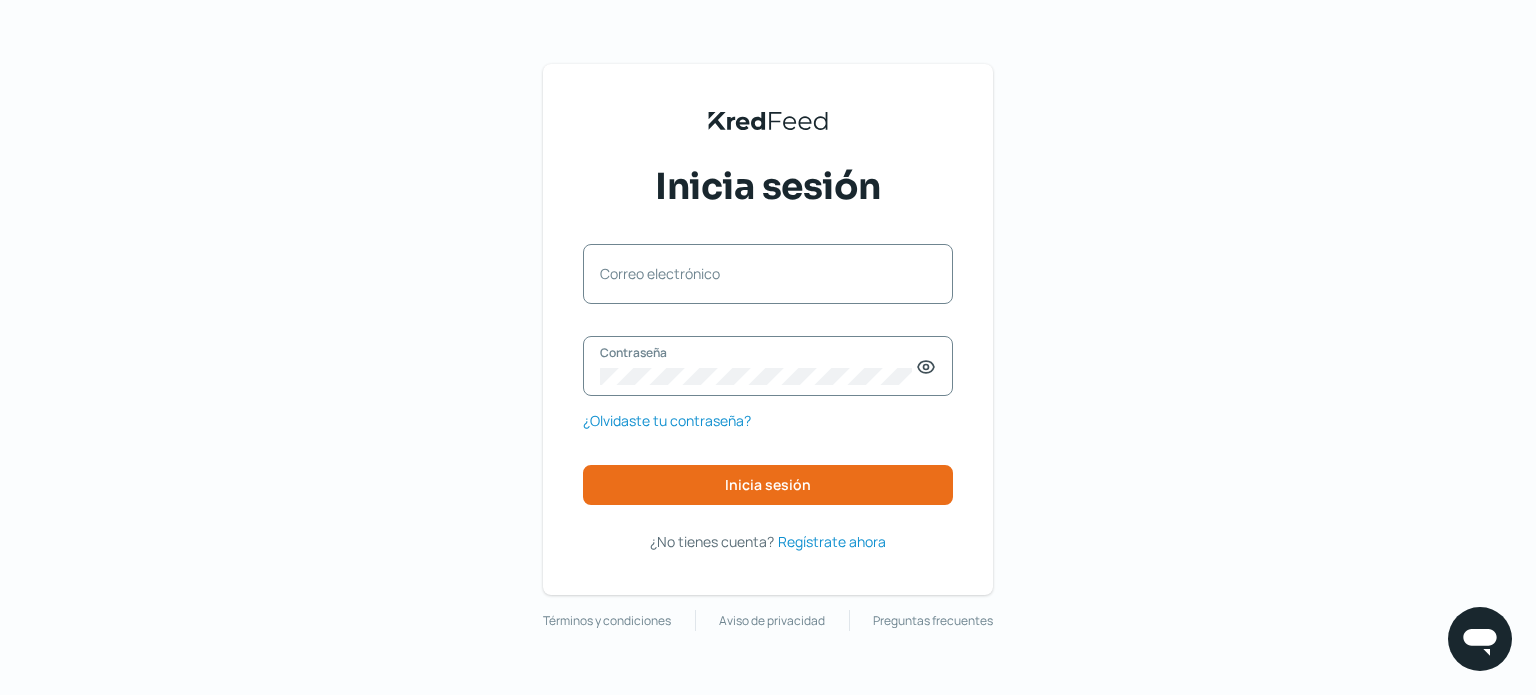 click on "Correo electrónico" at bounding box center (758, 273) 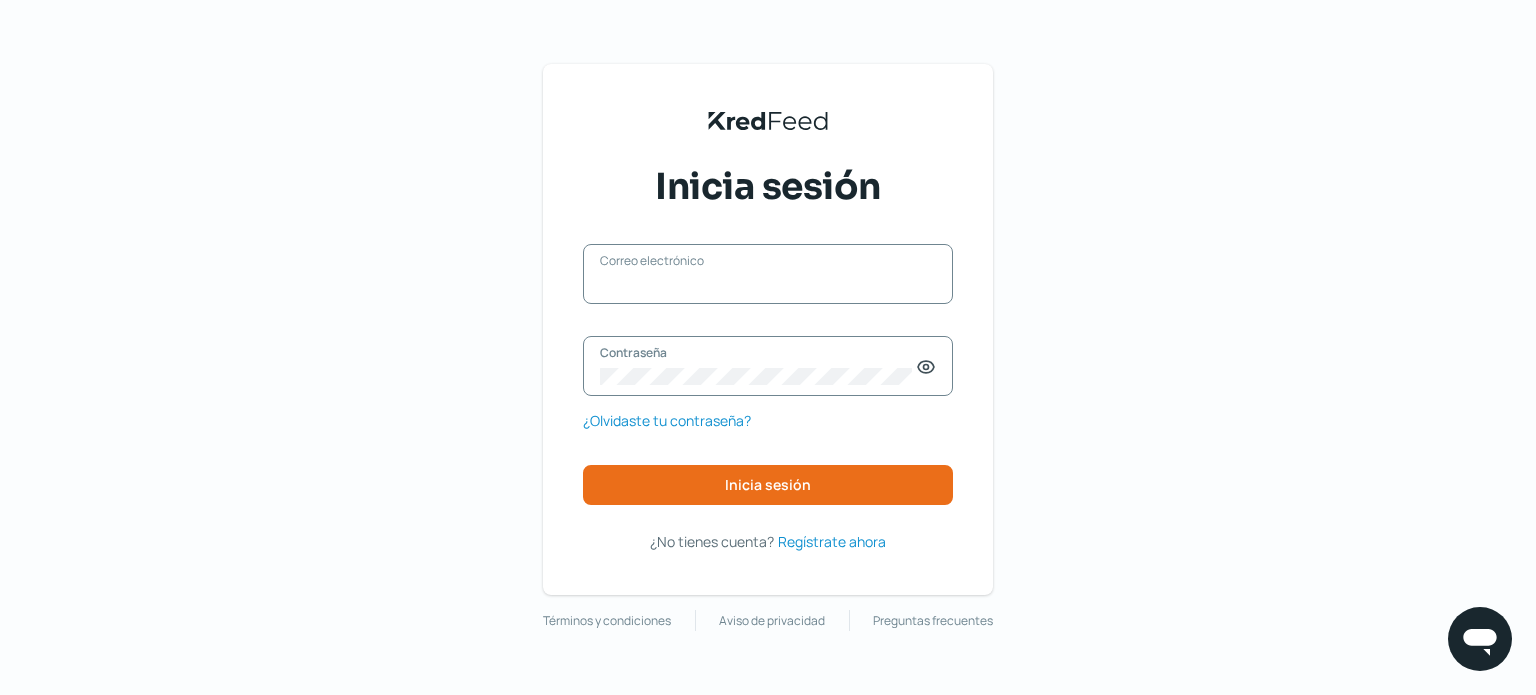 click on "Correo electrónico" at bounding box center [768, 284] 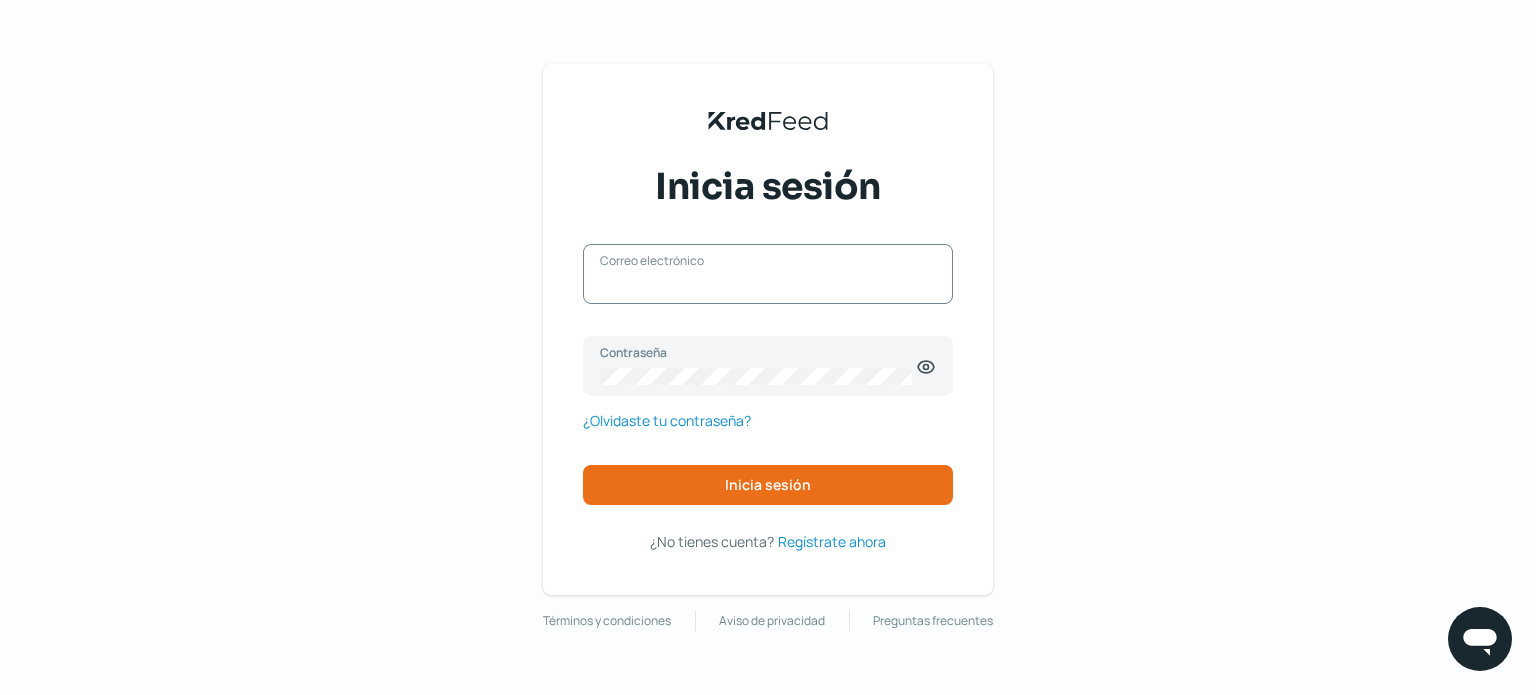 paste on "[EMAIL]" 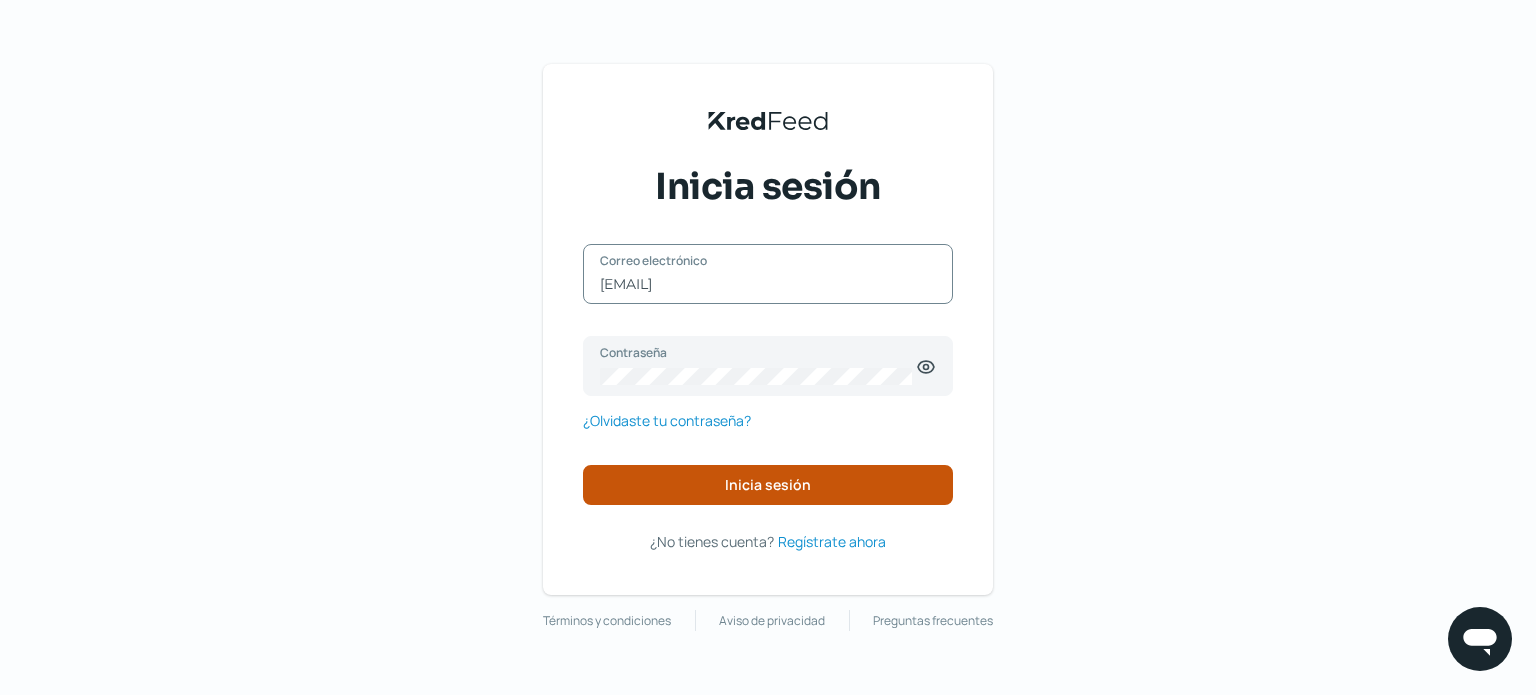 type on "[EMAIL]" 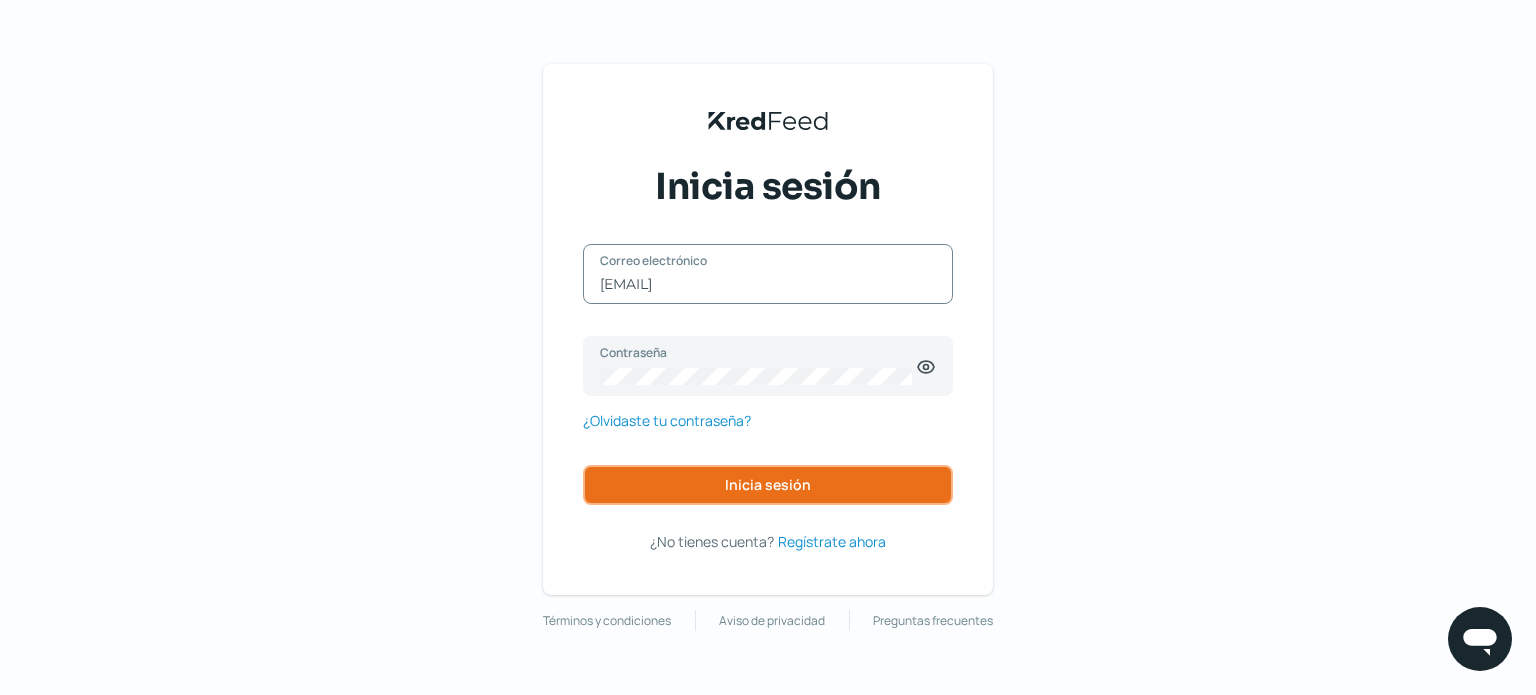 click on "Inicia sesión" at bounding box center (768, 485) 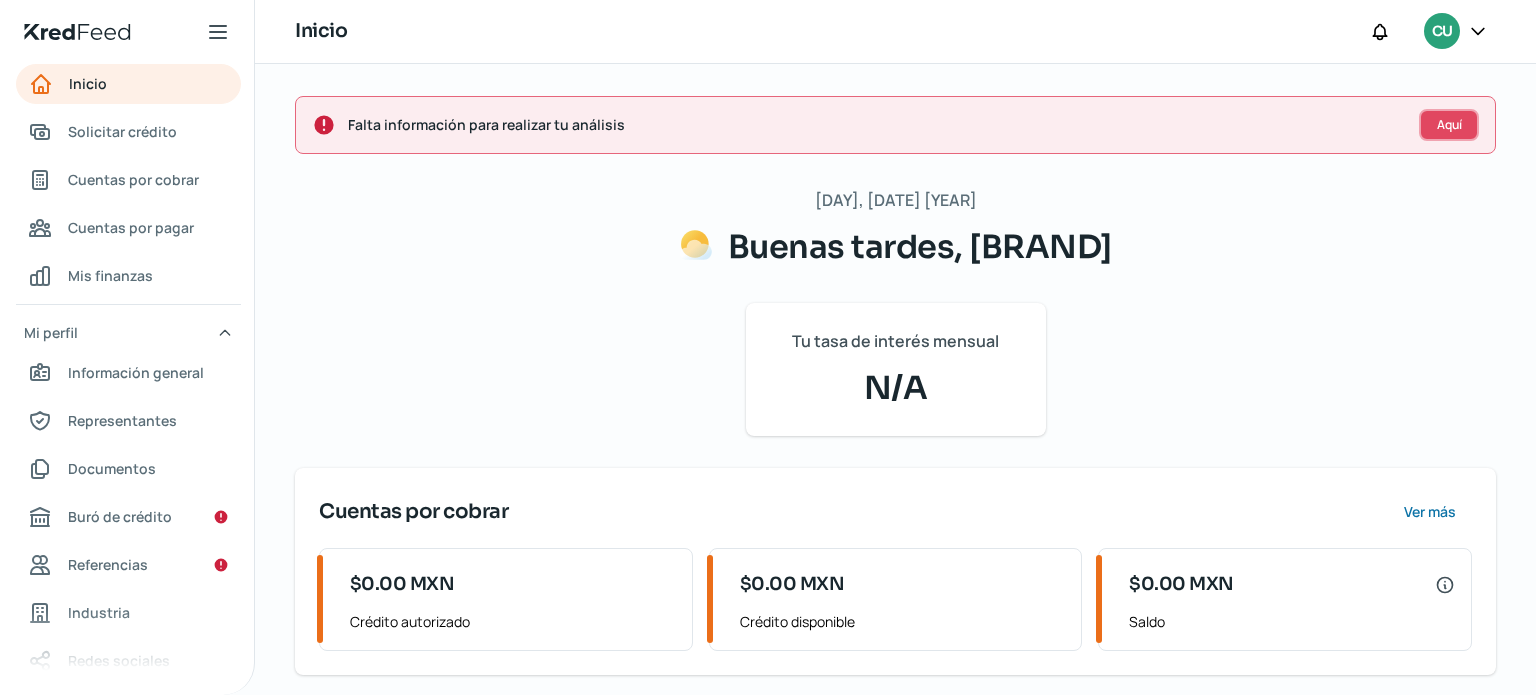 click on "Aquí" at bounding box center [1449, 125] 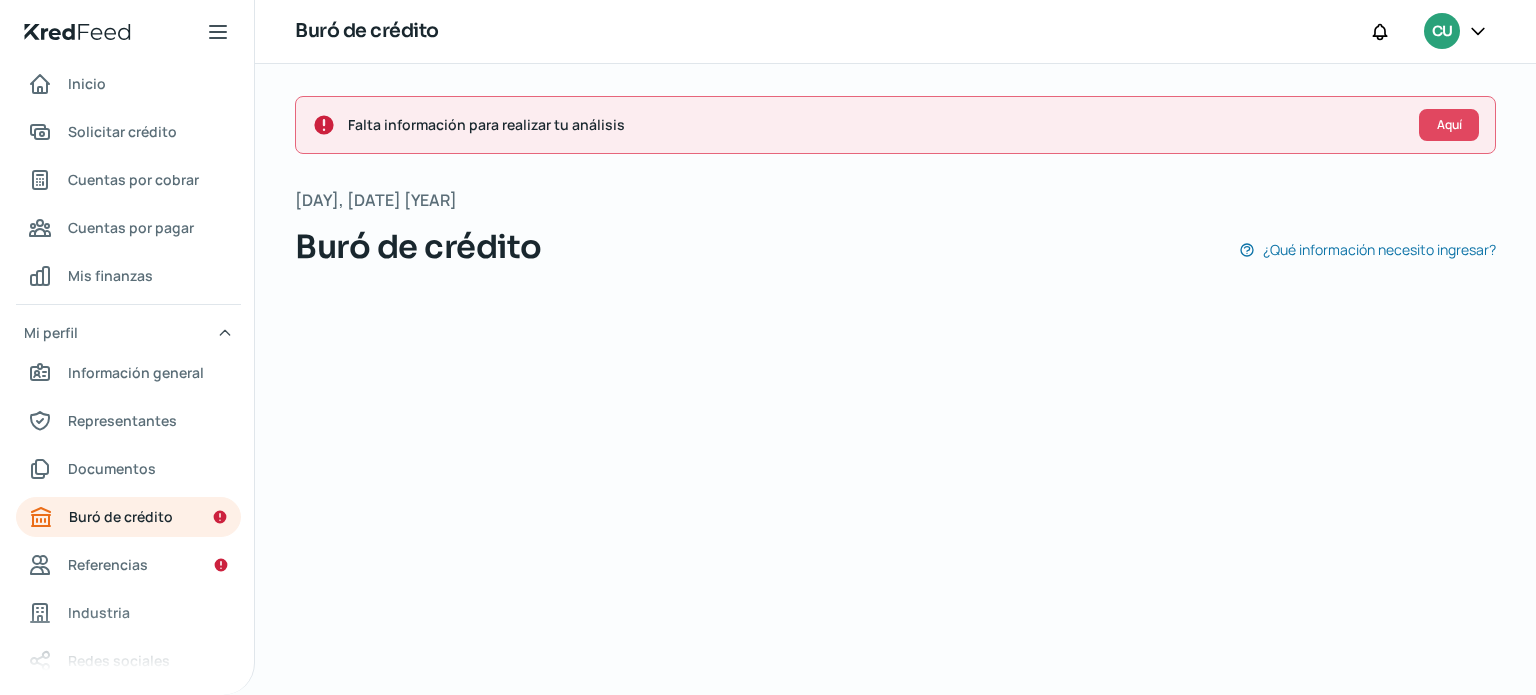 scroll, scrollTop: 40, scrollLeft: 0, axis: vertical 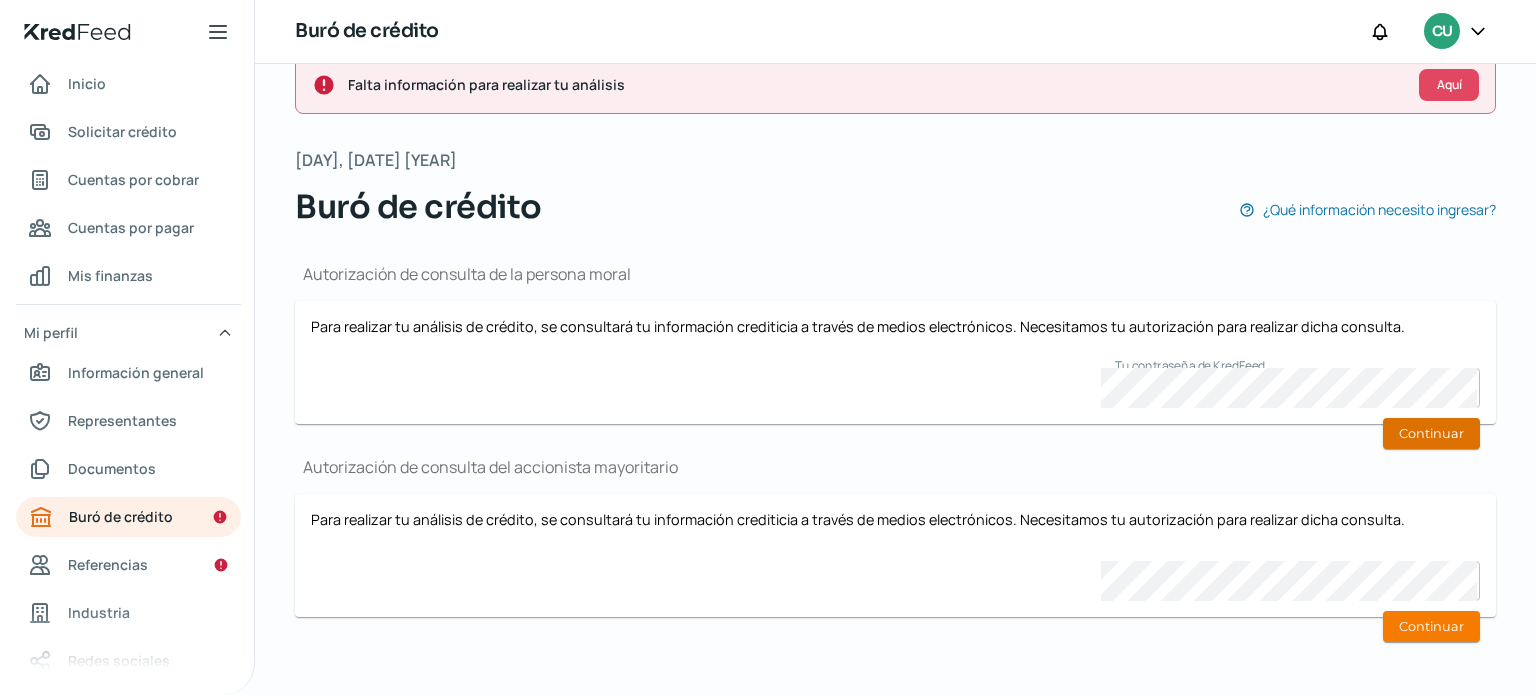 click on "Continuar" at bounding box center (1431, 433) 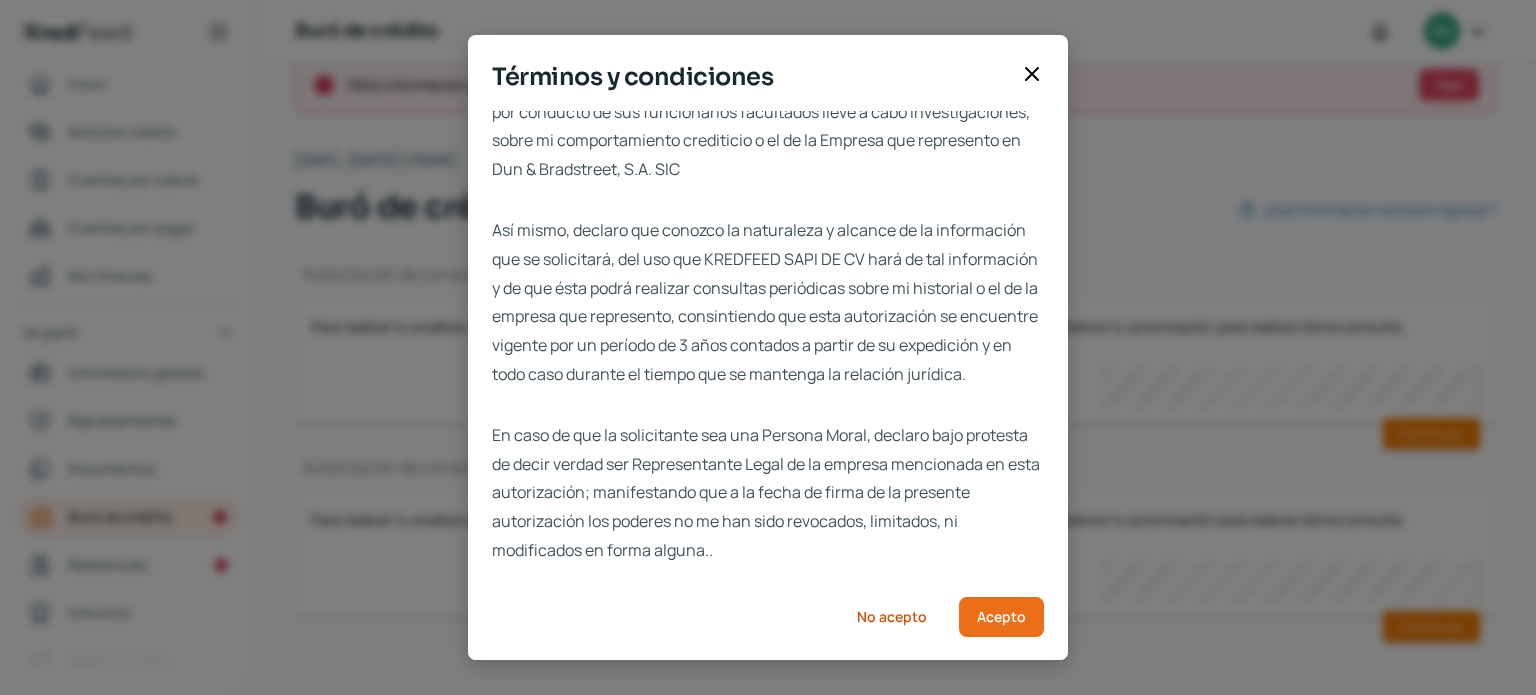 scroll, scrollTop: 71, scrollLeft: 0, axis: vertical 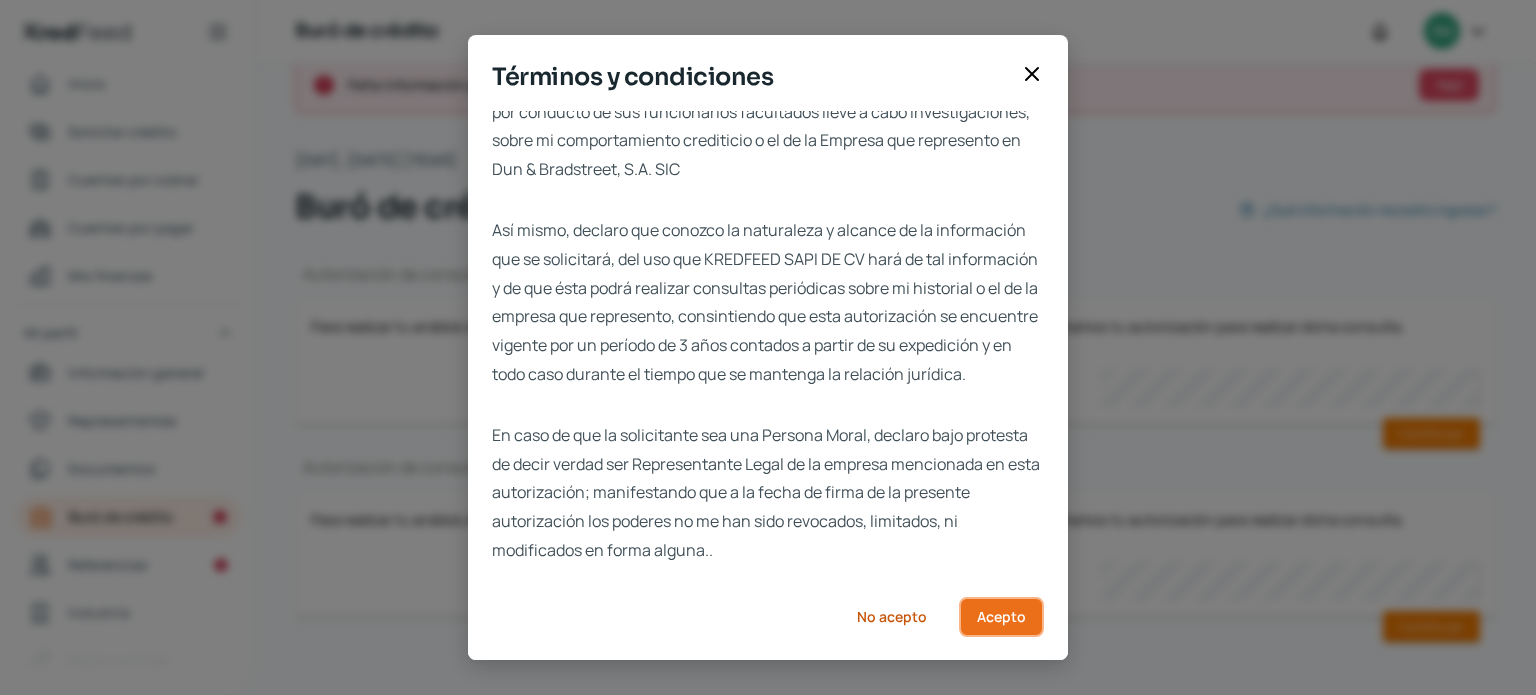 click on "Acepto" at bounding box center (1001, 617) 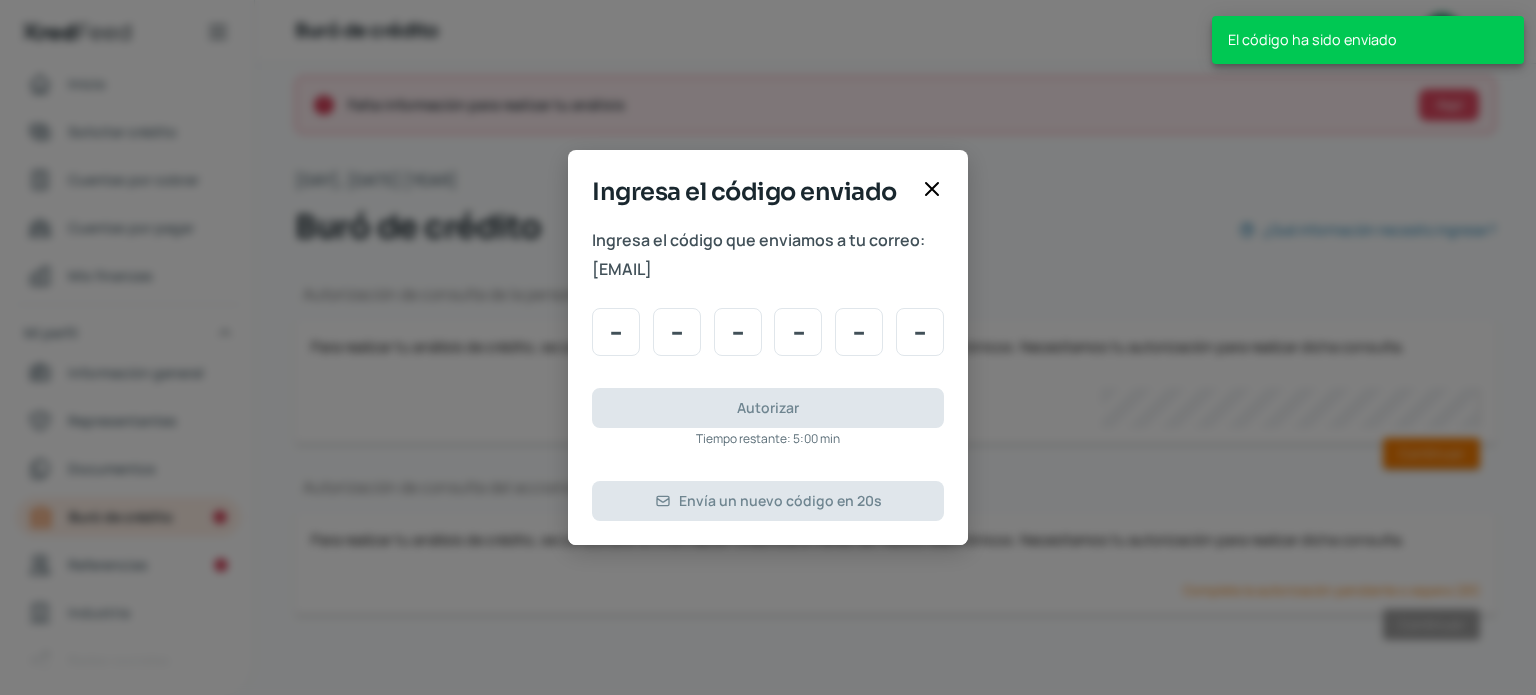scroll, scrollTop: 18, scrollLeft: 0, axis: vertical 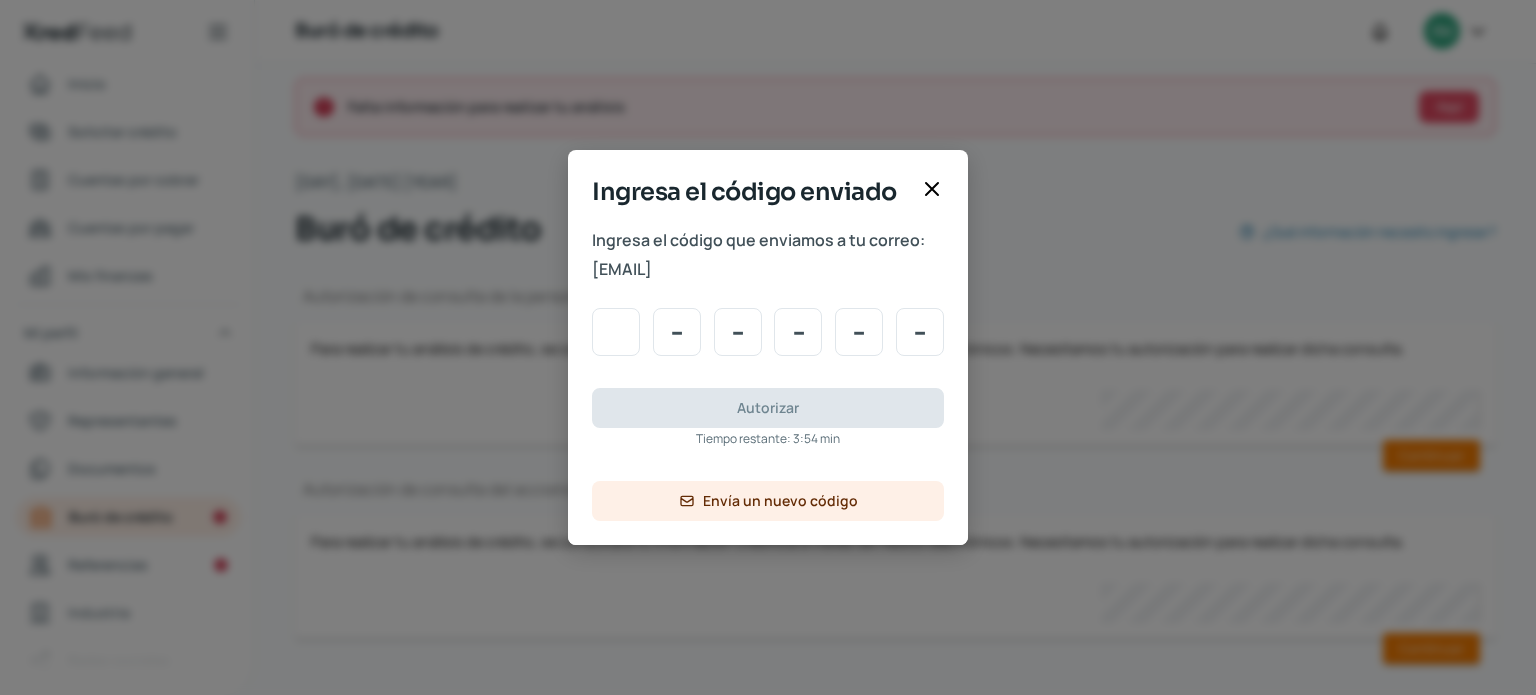 click at bounding box center [616, 332] 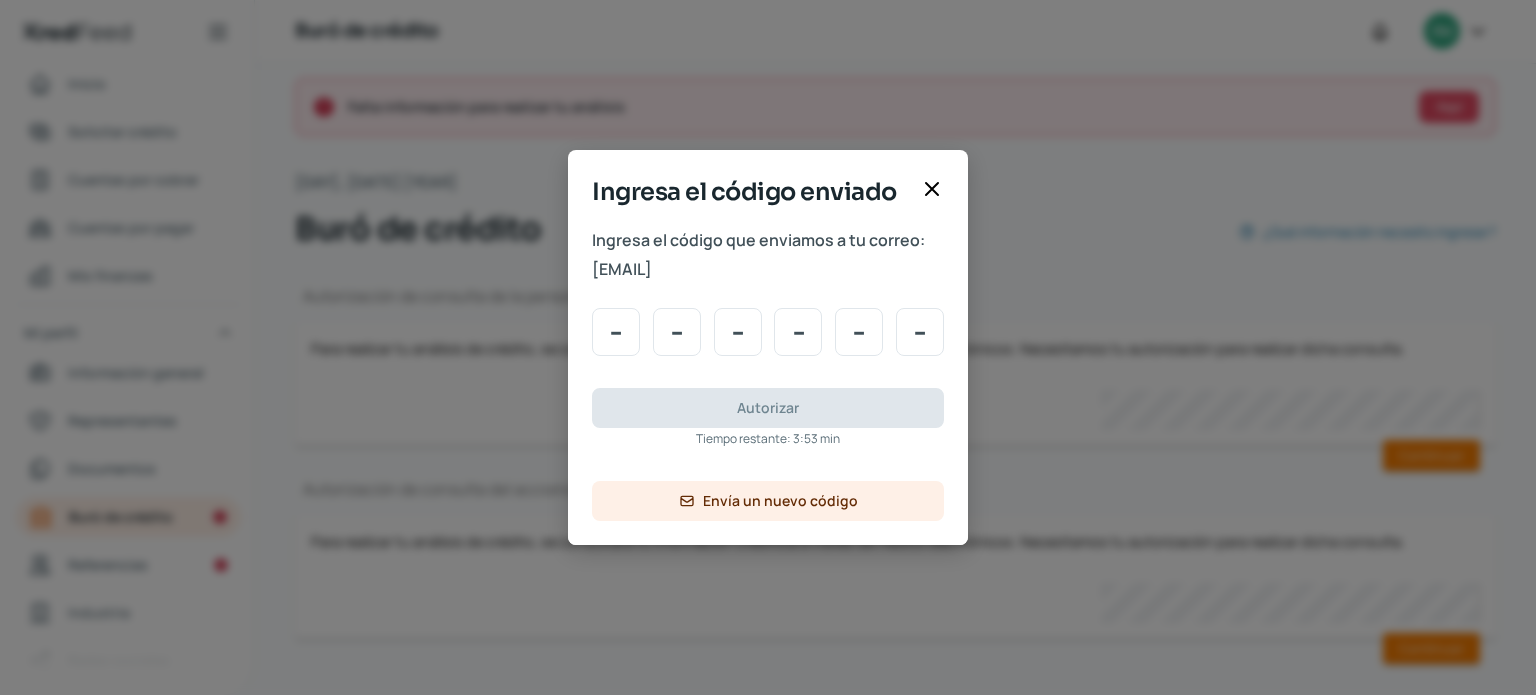 type on "0" 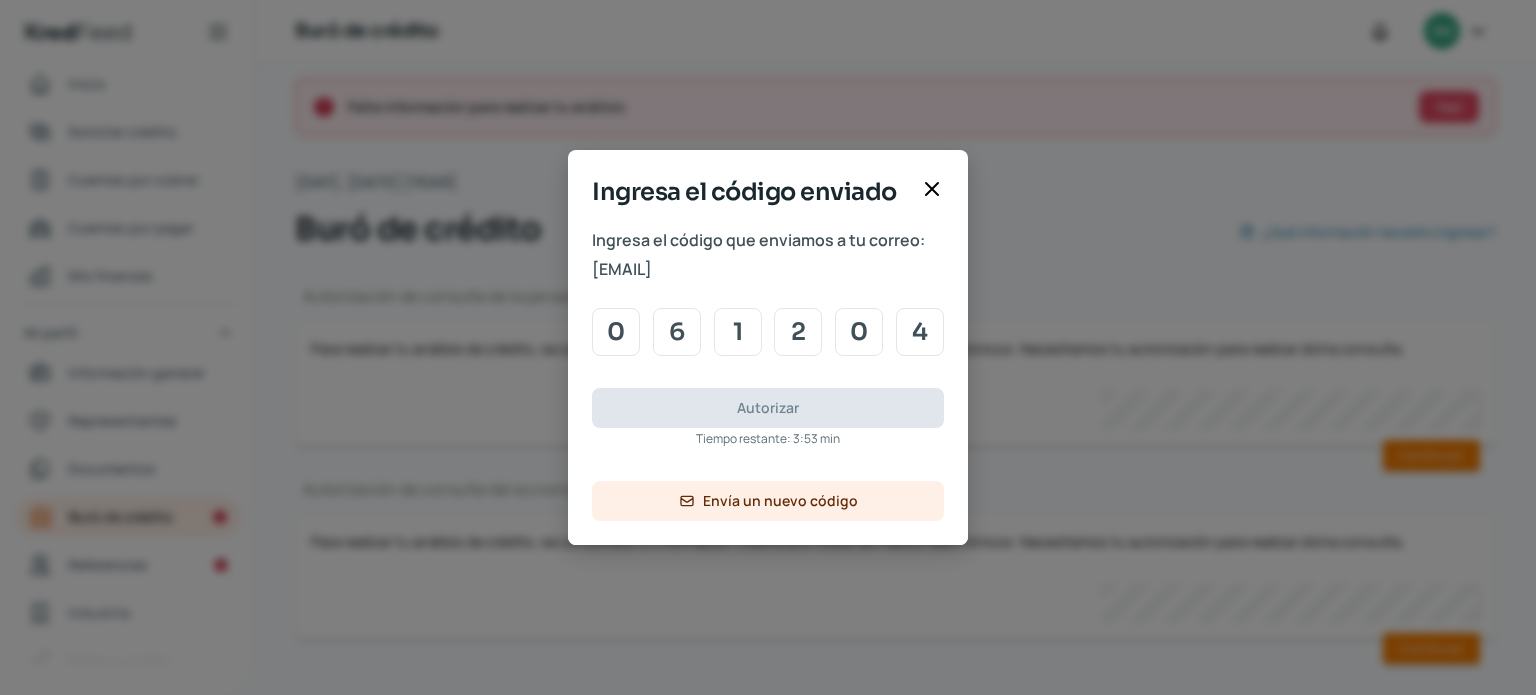 type 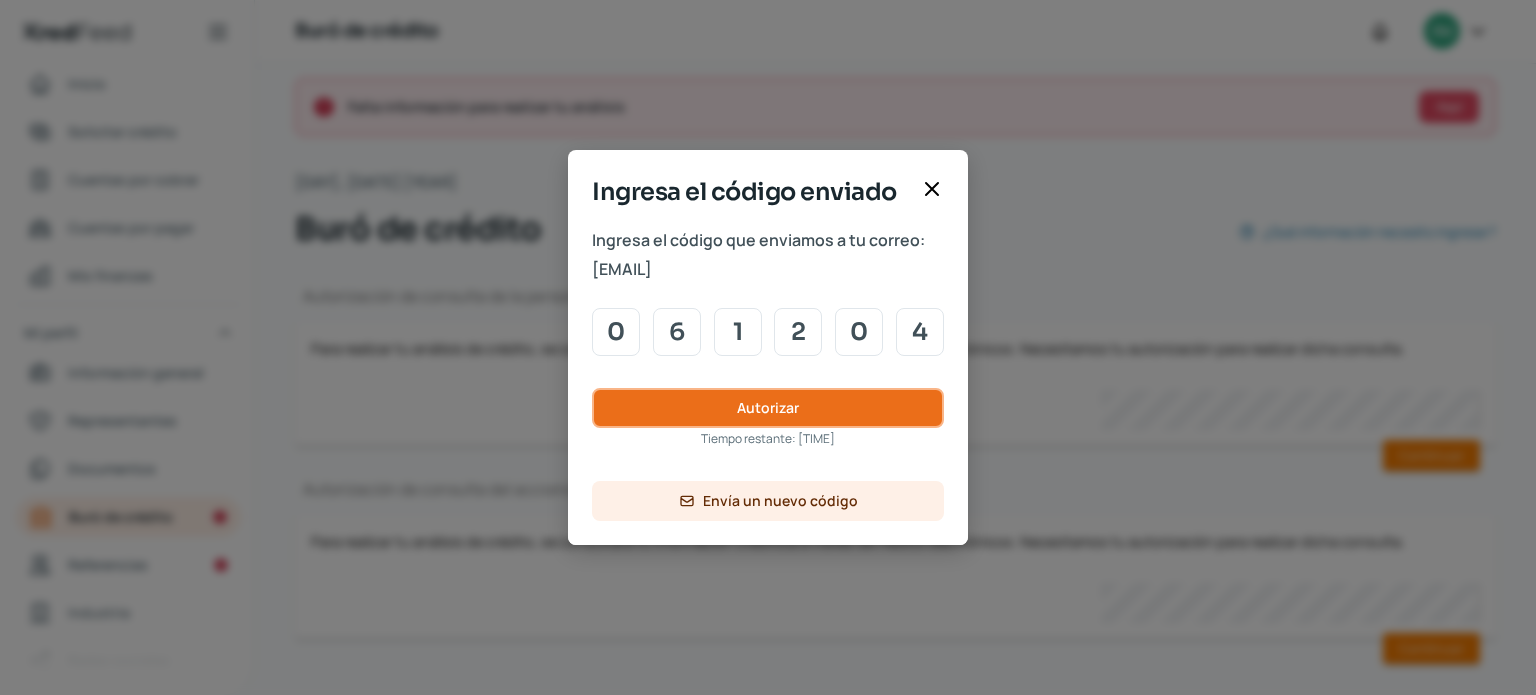 click on "Autorizar" at bounding box center (768, 408) 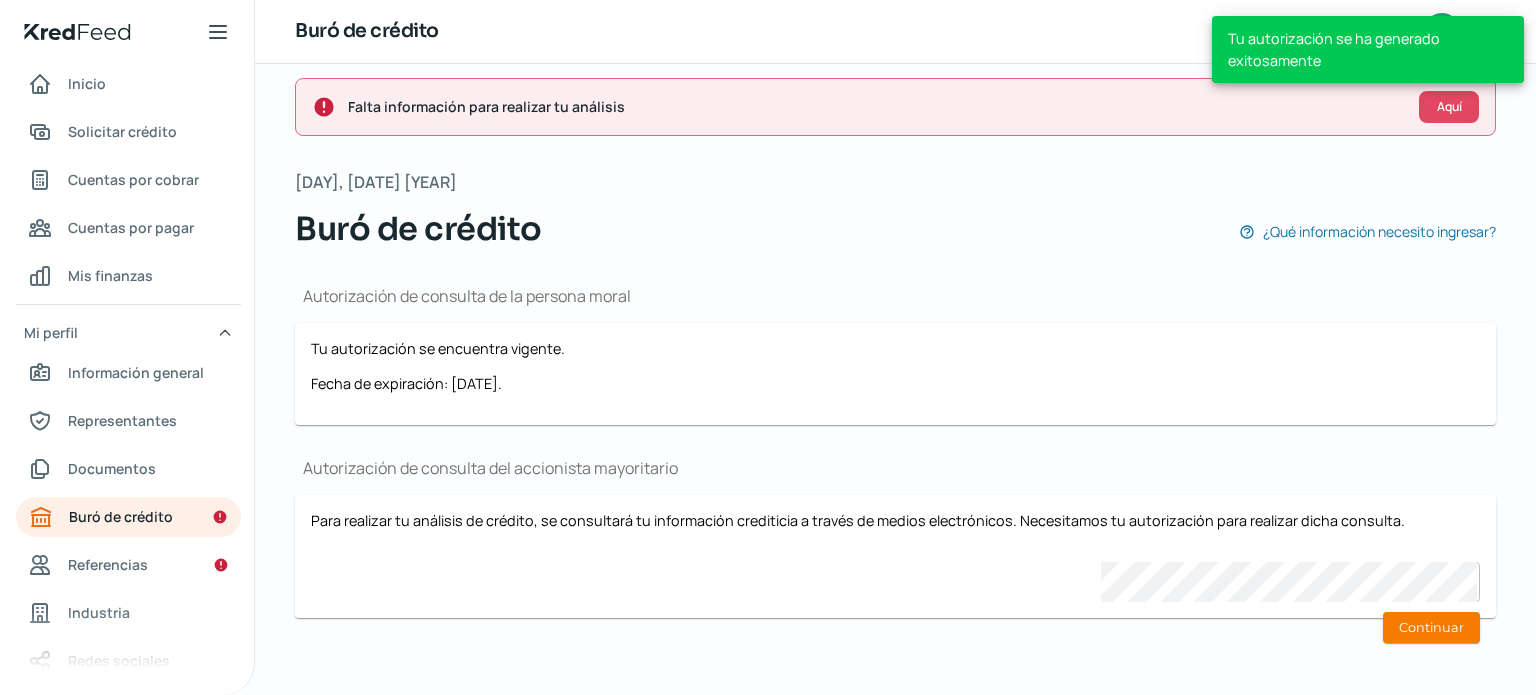 scroll, scrollTop: 20, scrollLeft: 0, axis: vertical 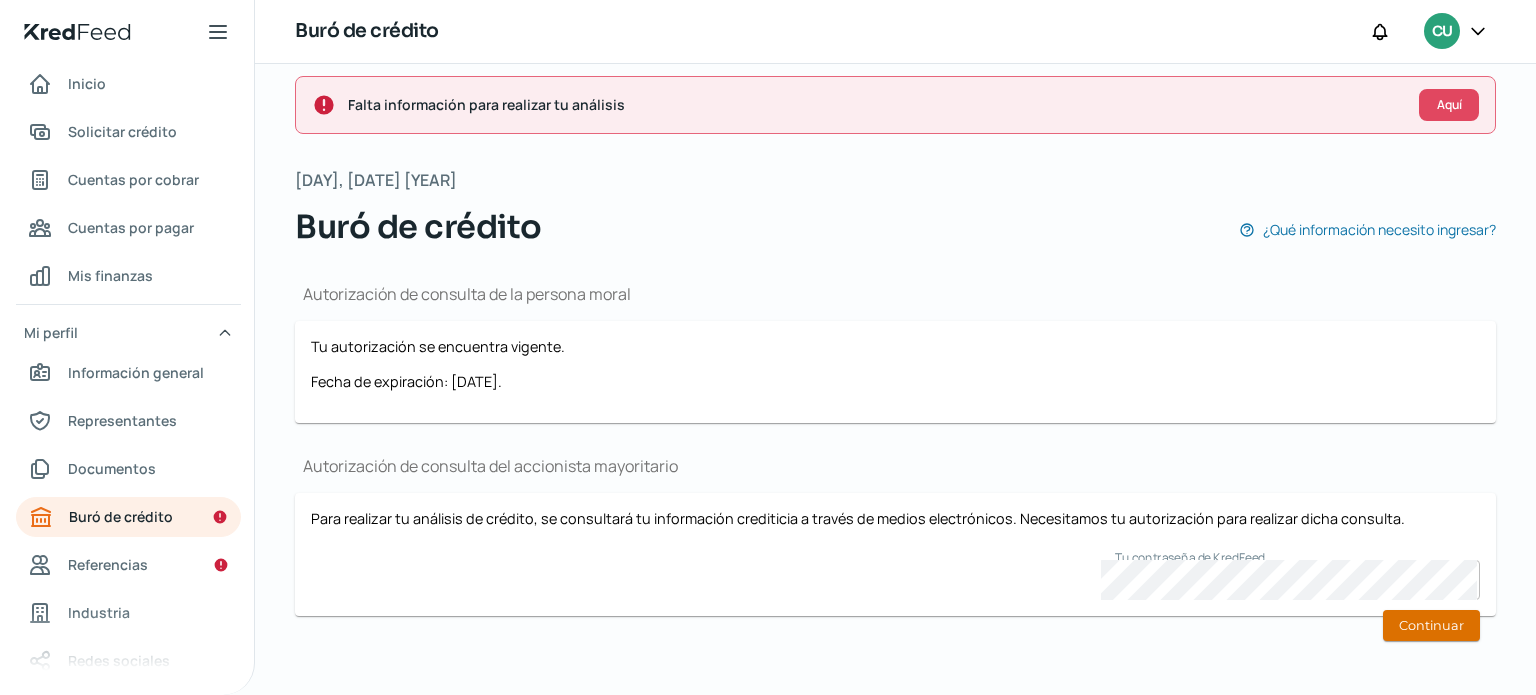 click on "Continuar" at bounding box center [1431, 625] 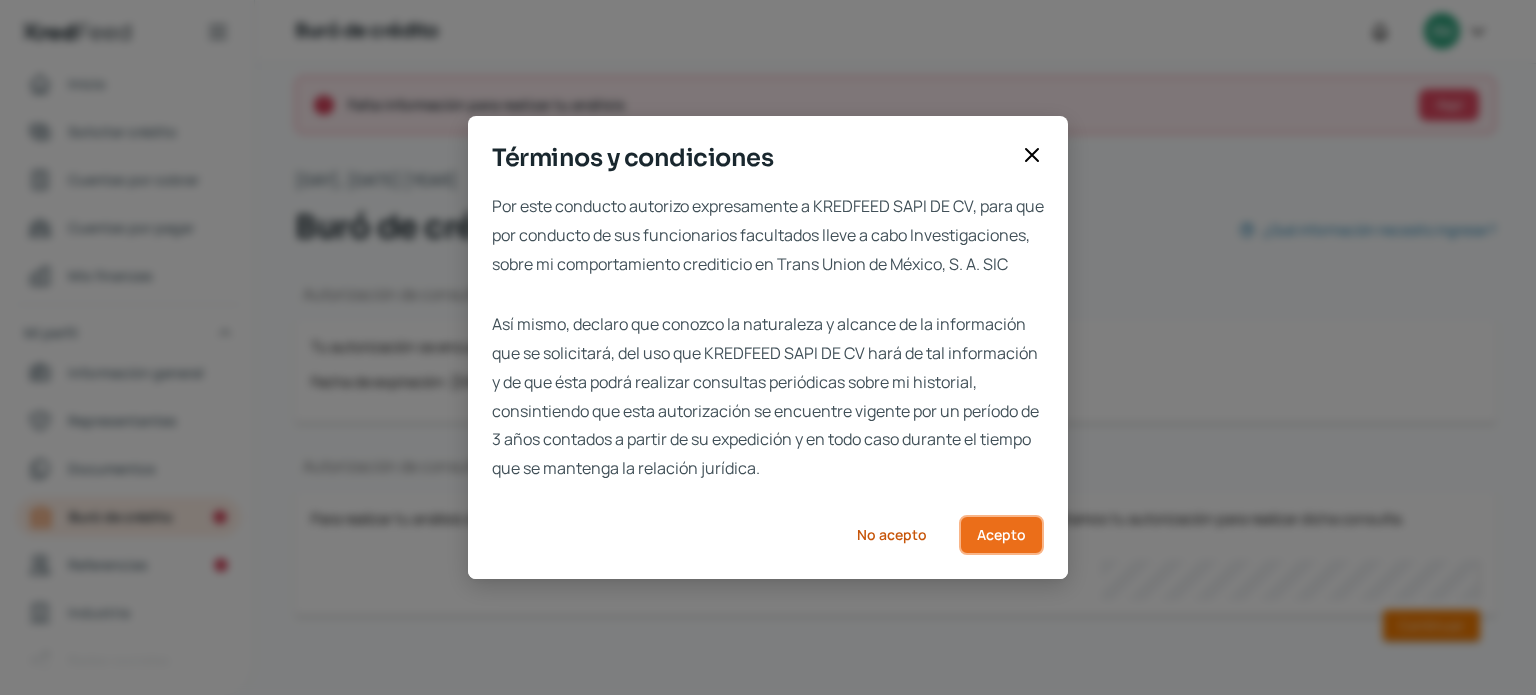 click on "Acepto" at bounding box center [1001, 535] 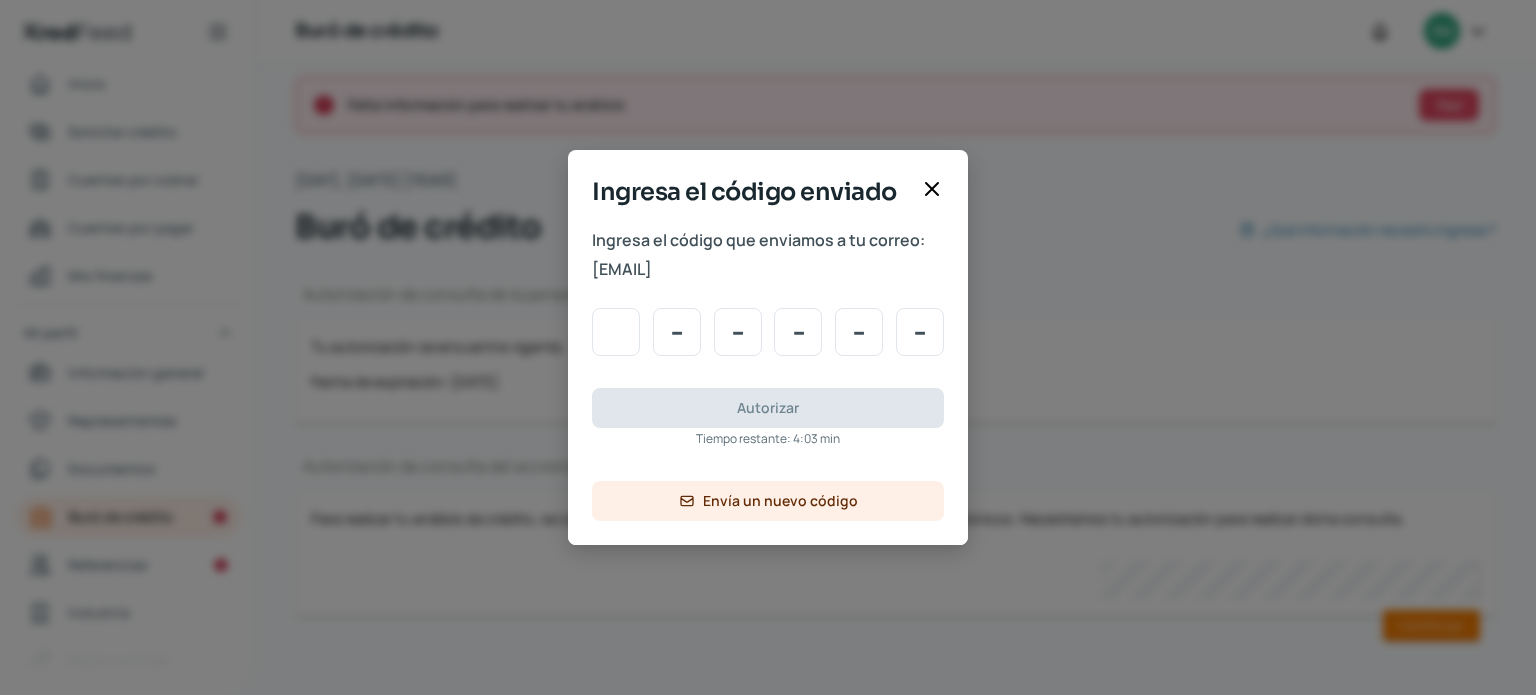 click at bounding box center [616, 332] 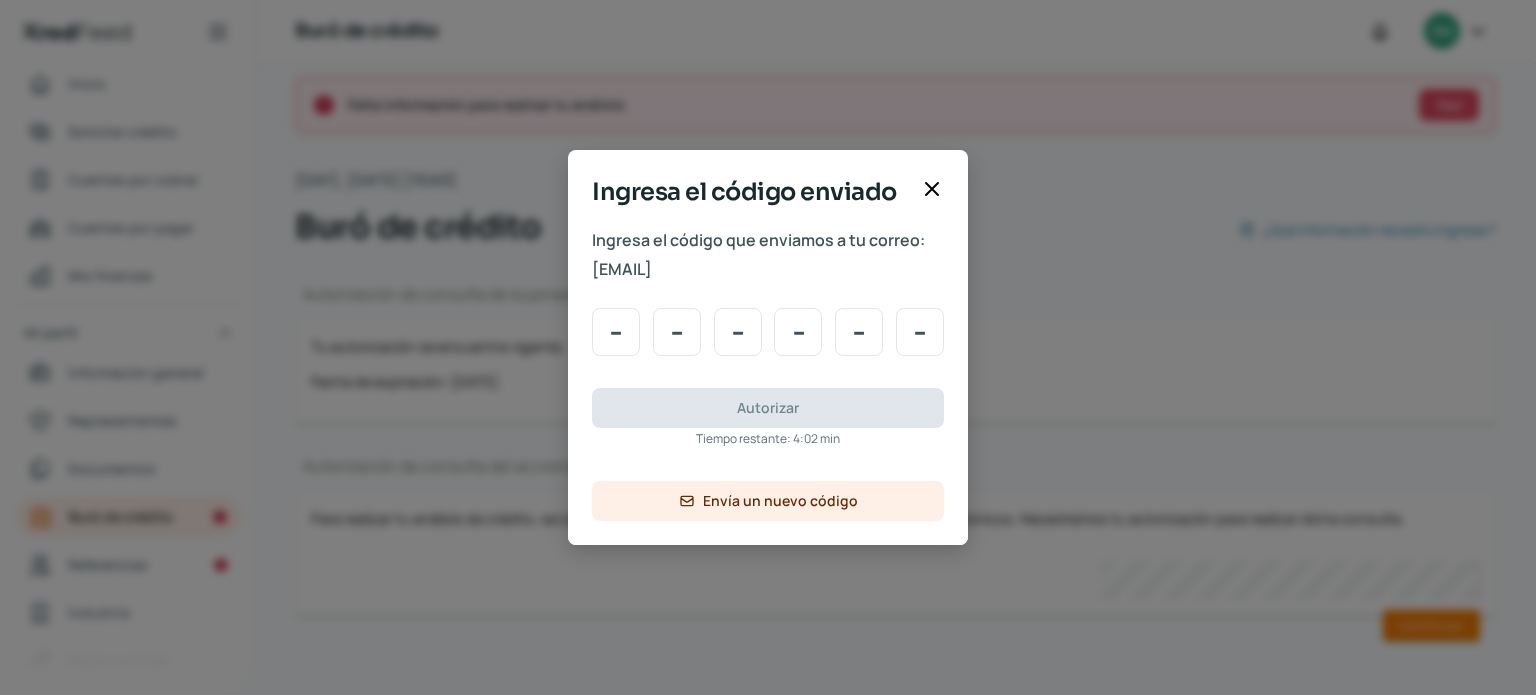 type on "4" 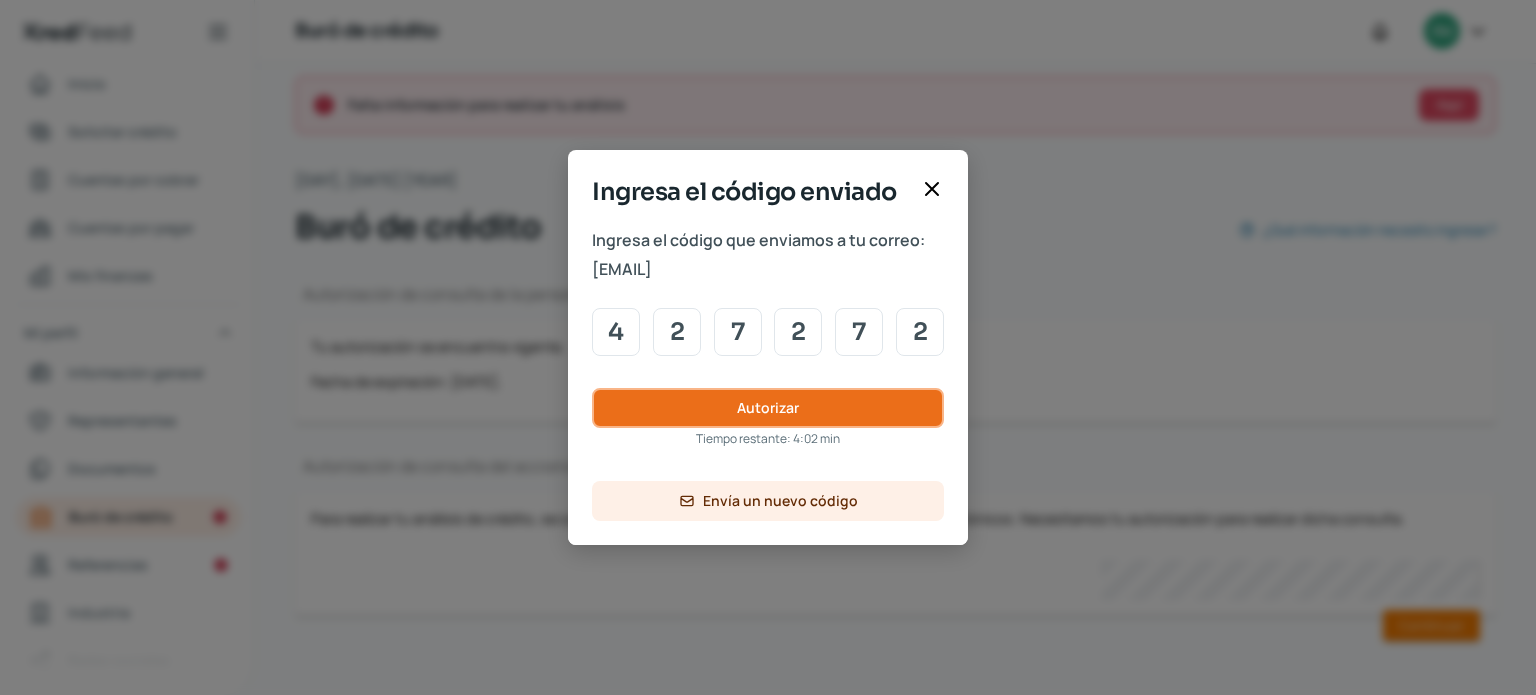 type 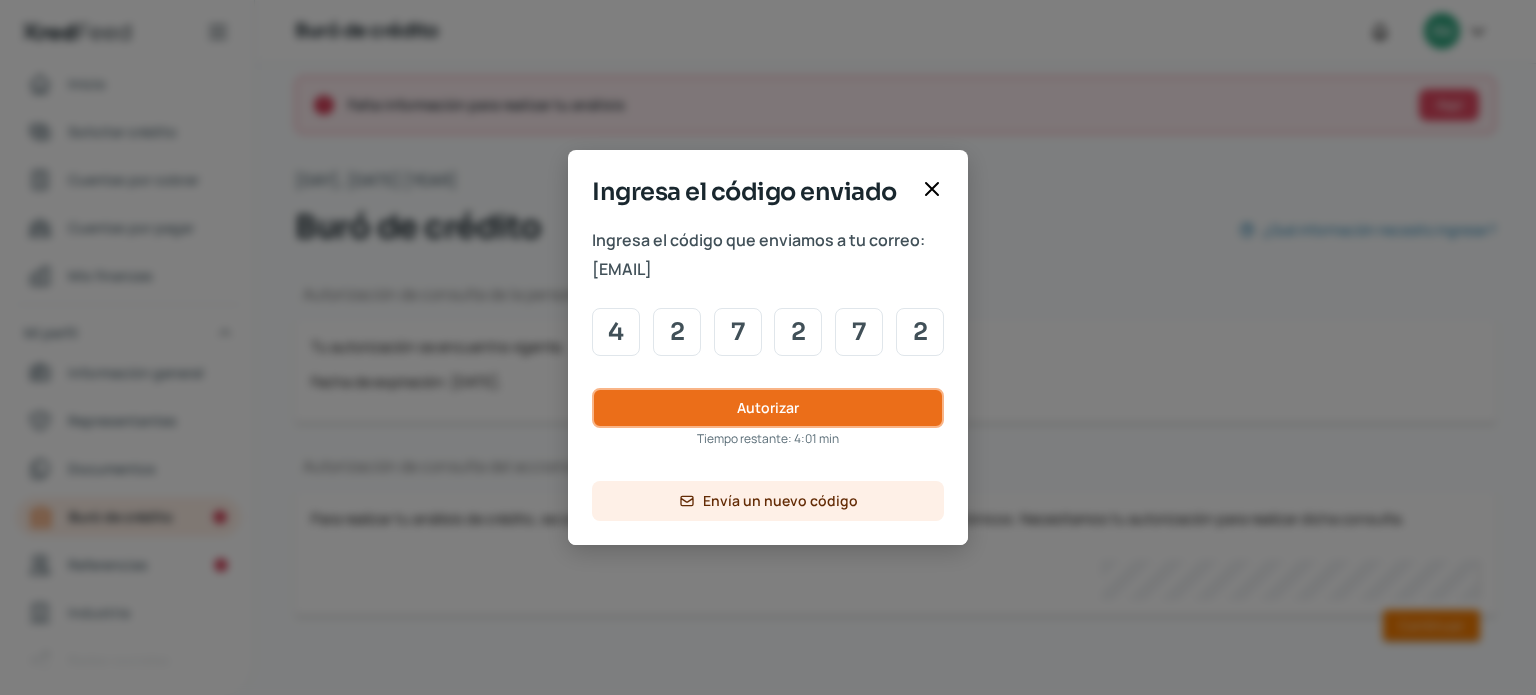 click on "Autorizar" at bounding box center (768, 408) 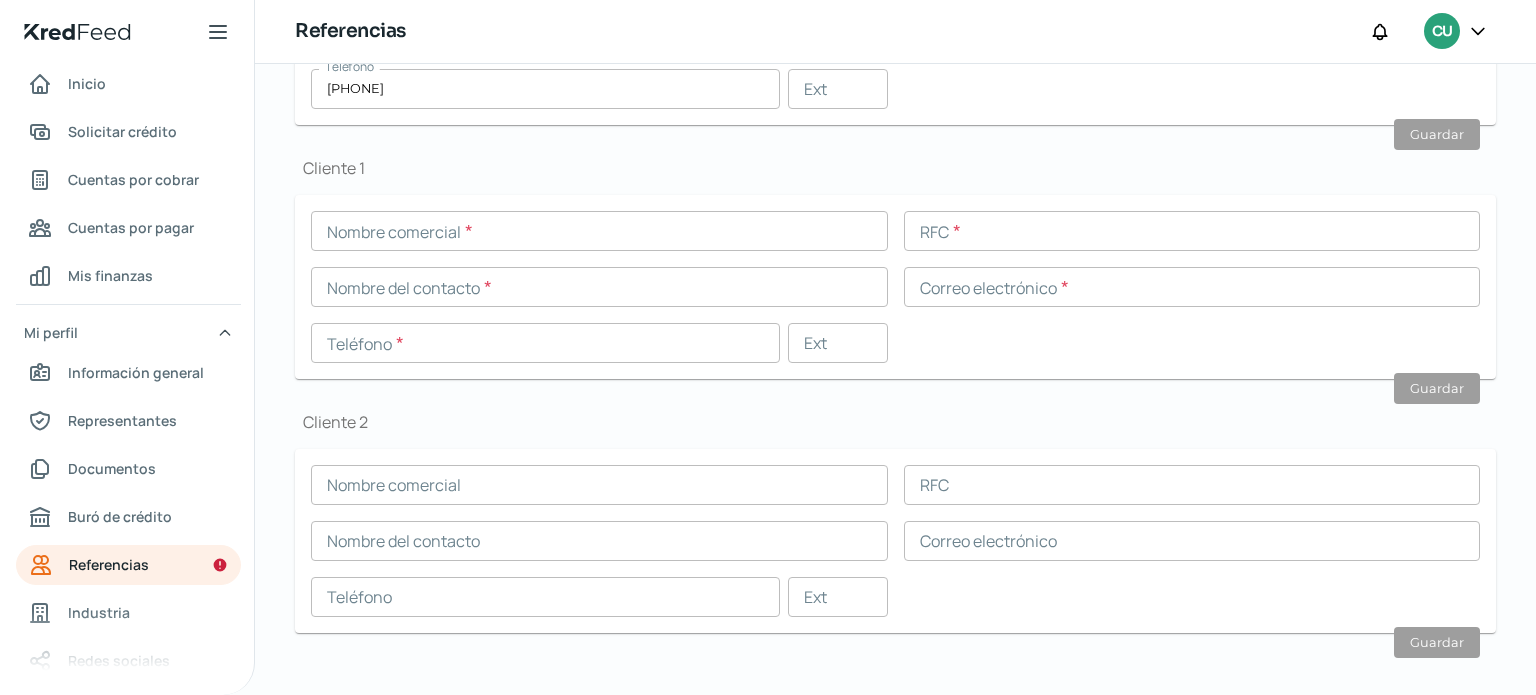 scroll, scrollTop: 669, scrollLeft: 0, axis: vertical 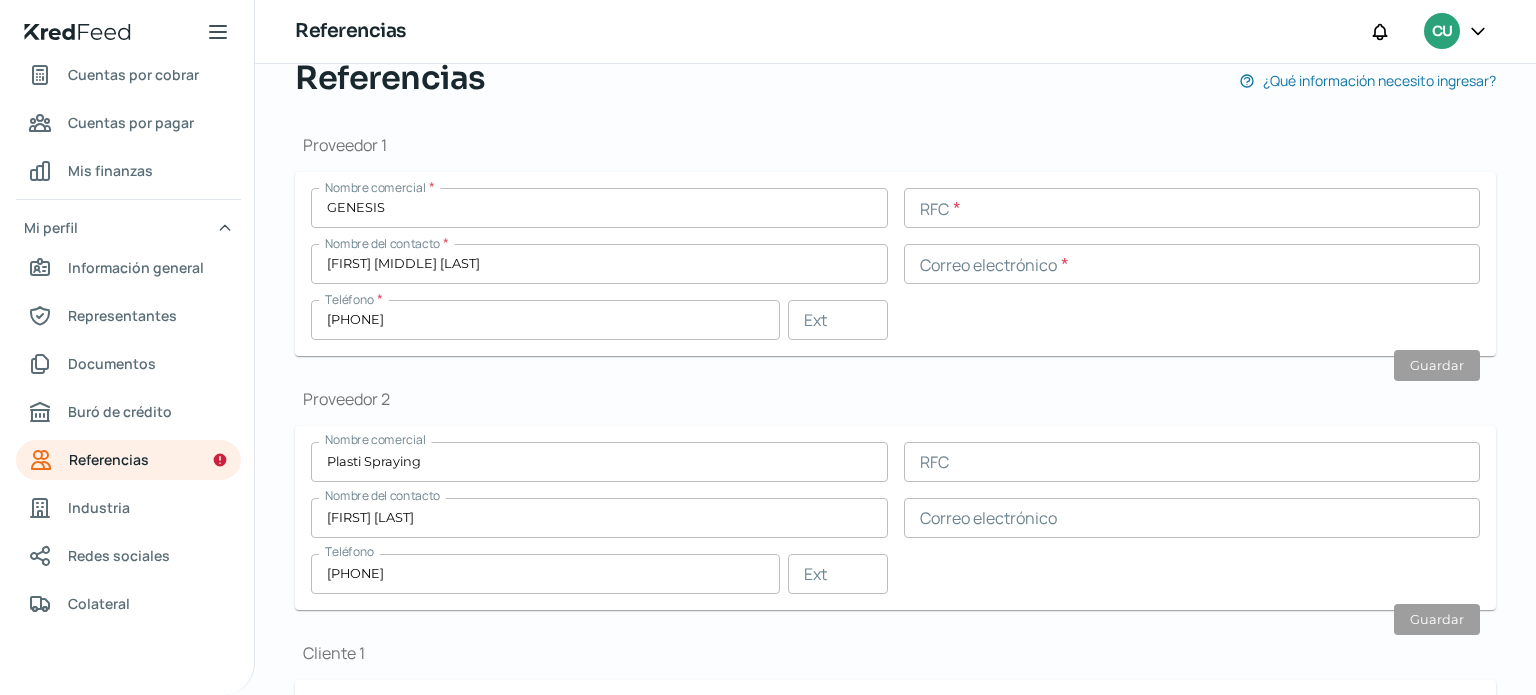 click at bounding box center [1192, 208] 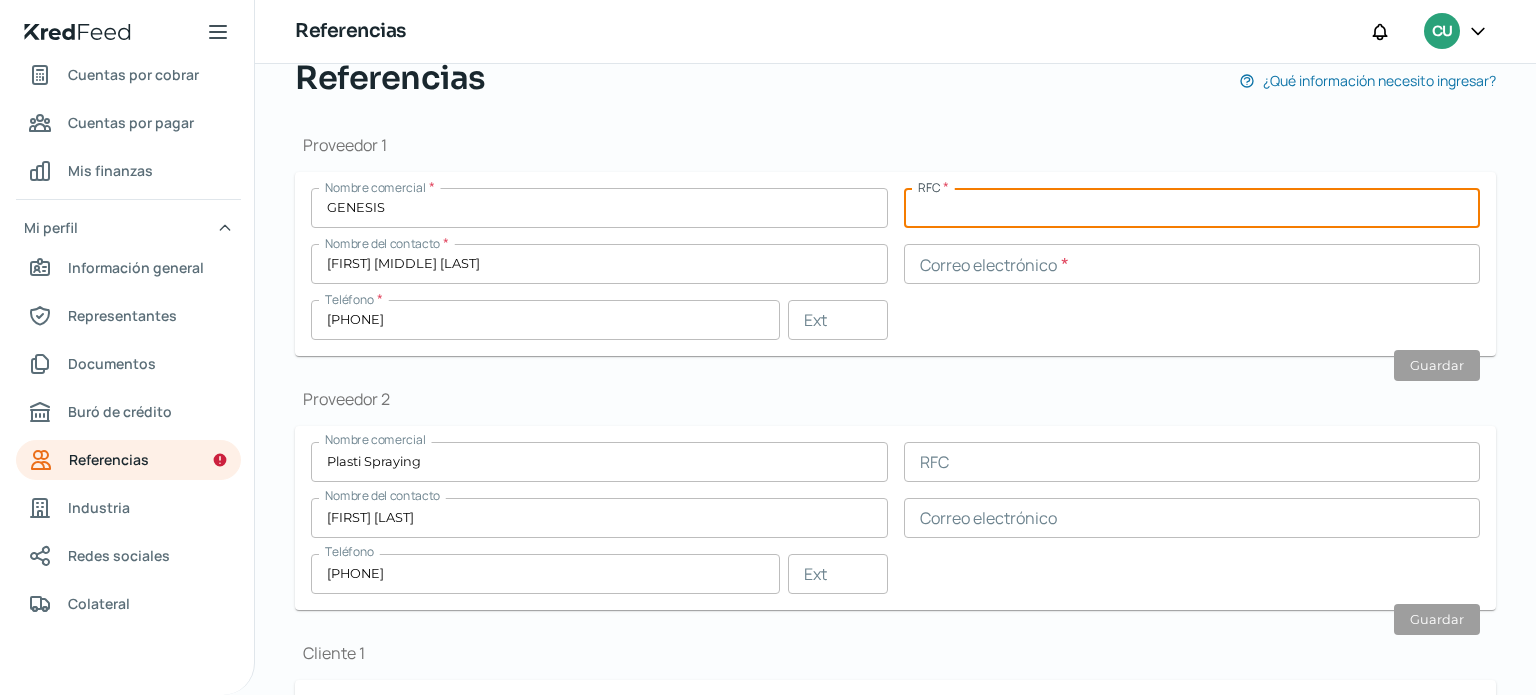 paste on "[RFC]" 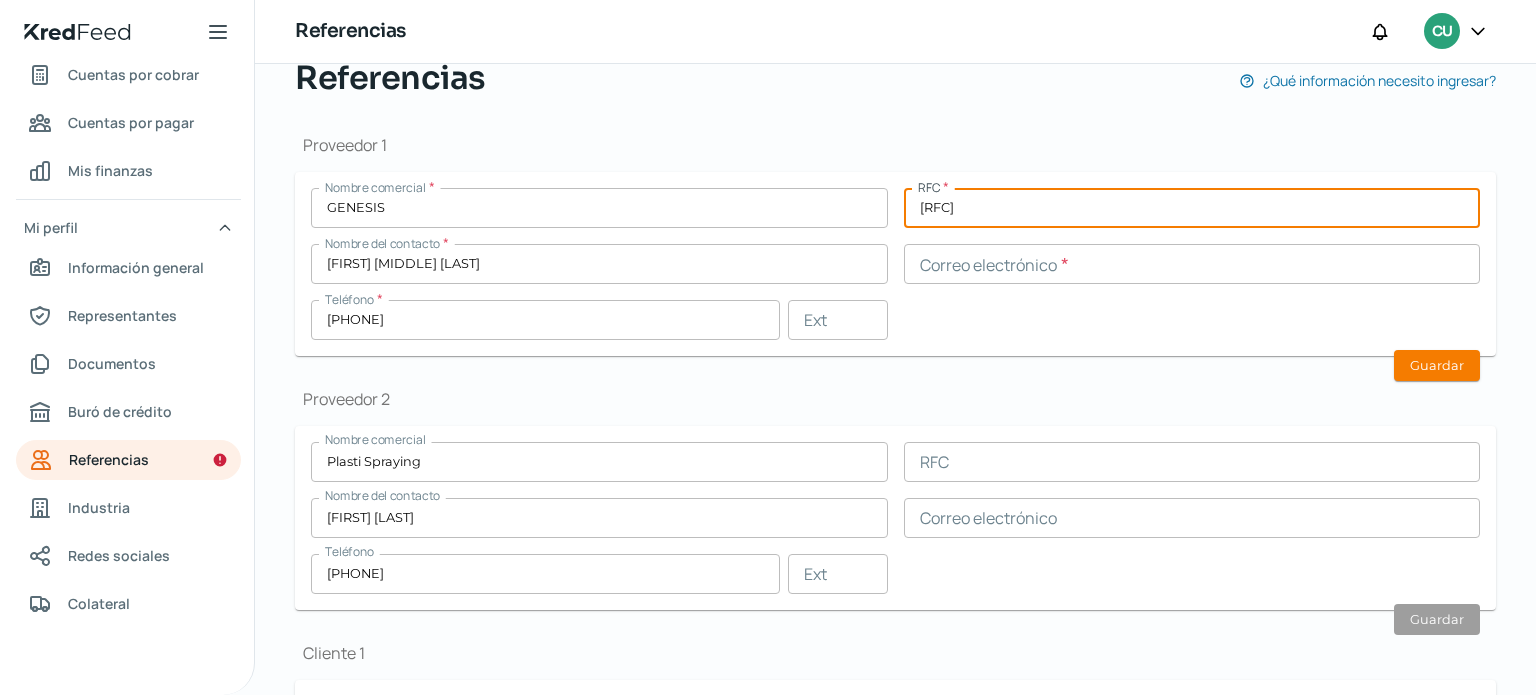 type on "[RFC]" 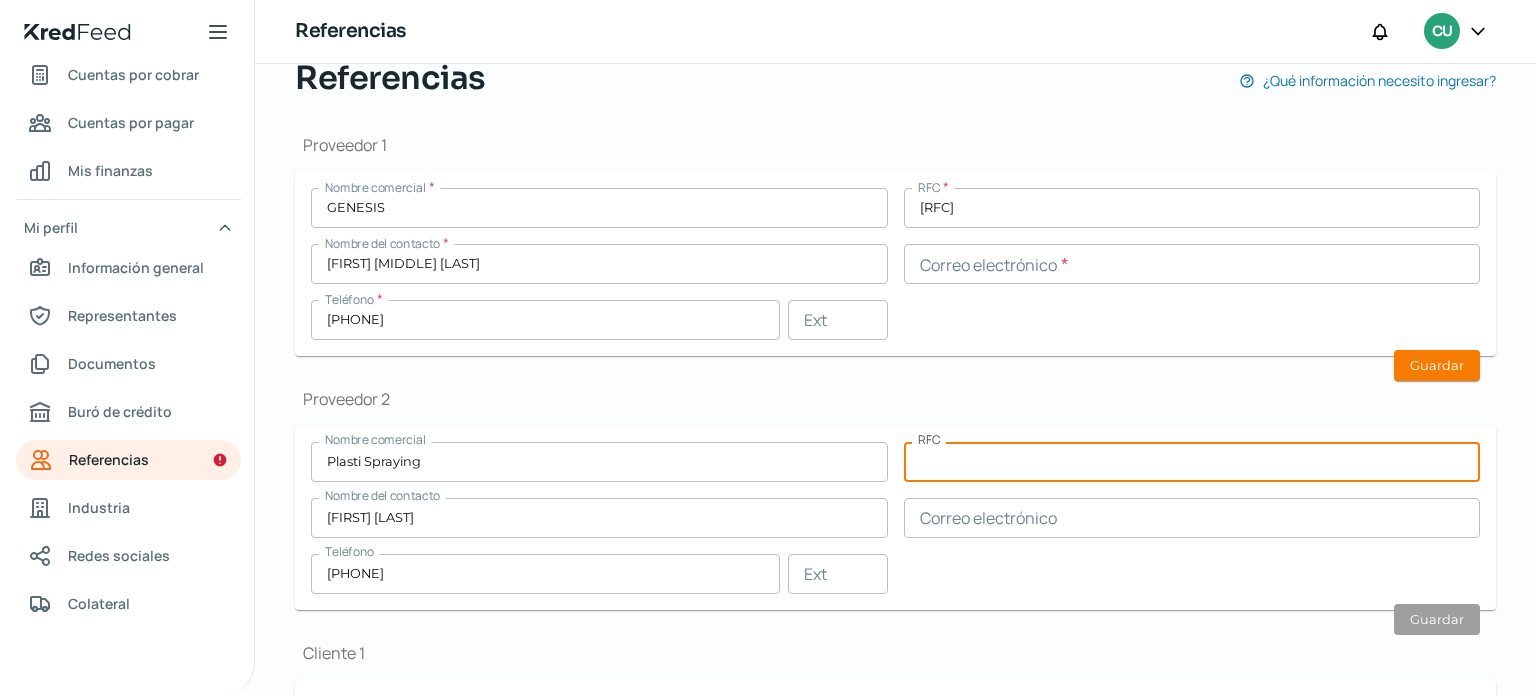 click at bounding box center (1192, 462) 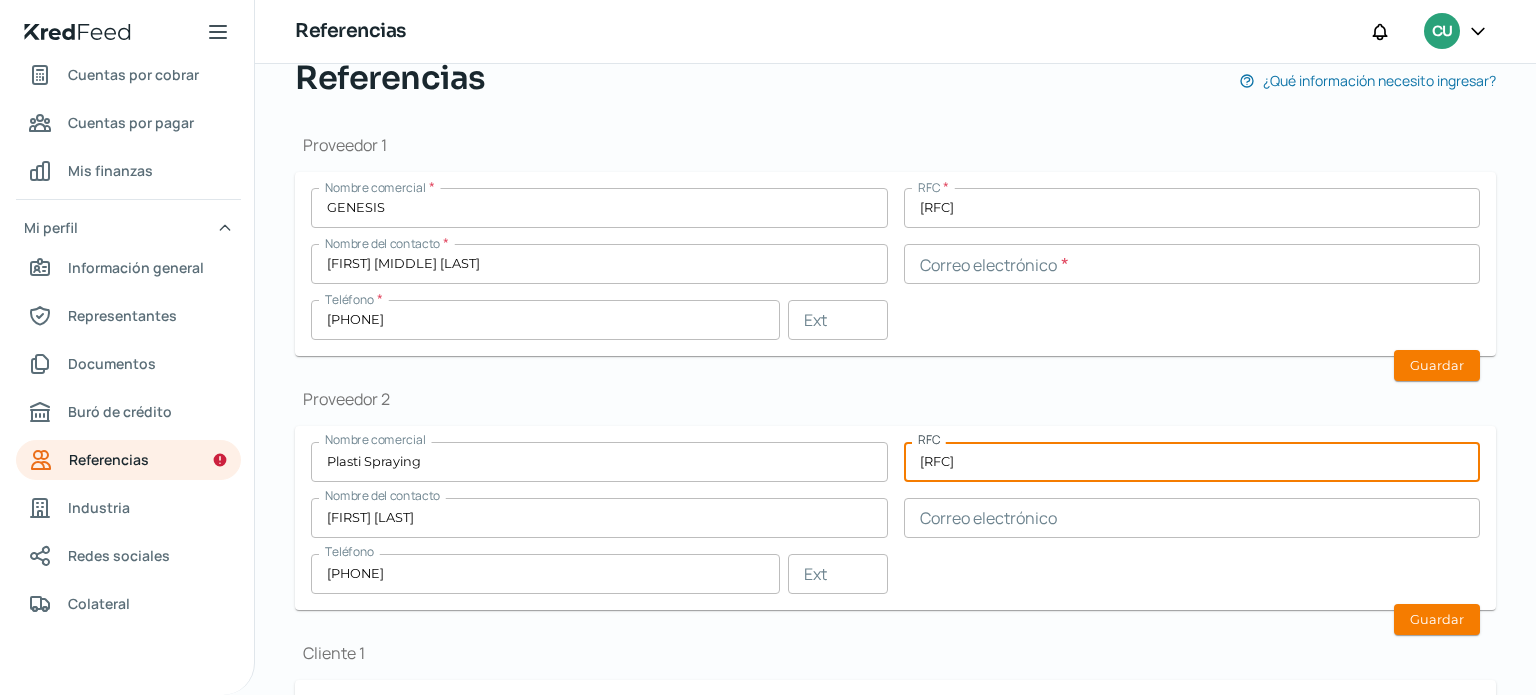 type on "[RFC]" 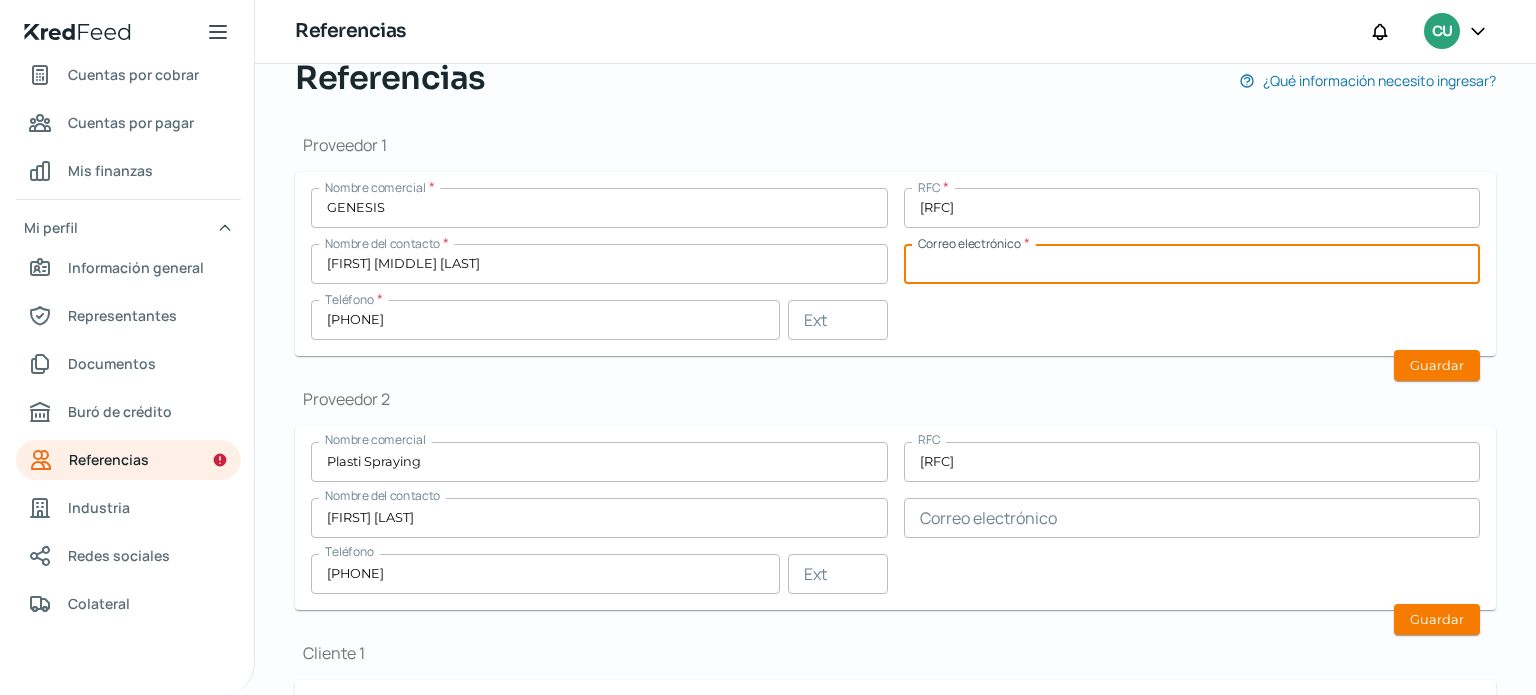 click at bounding box center (1192, 264) 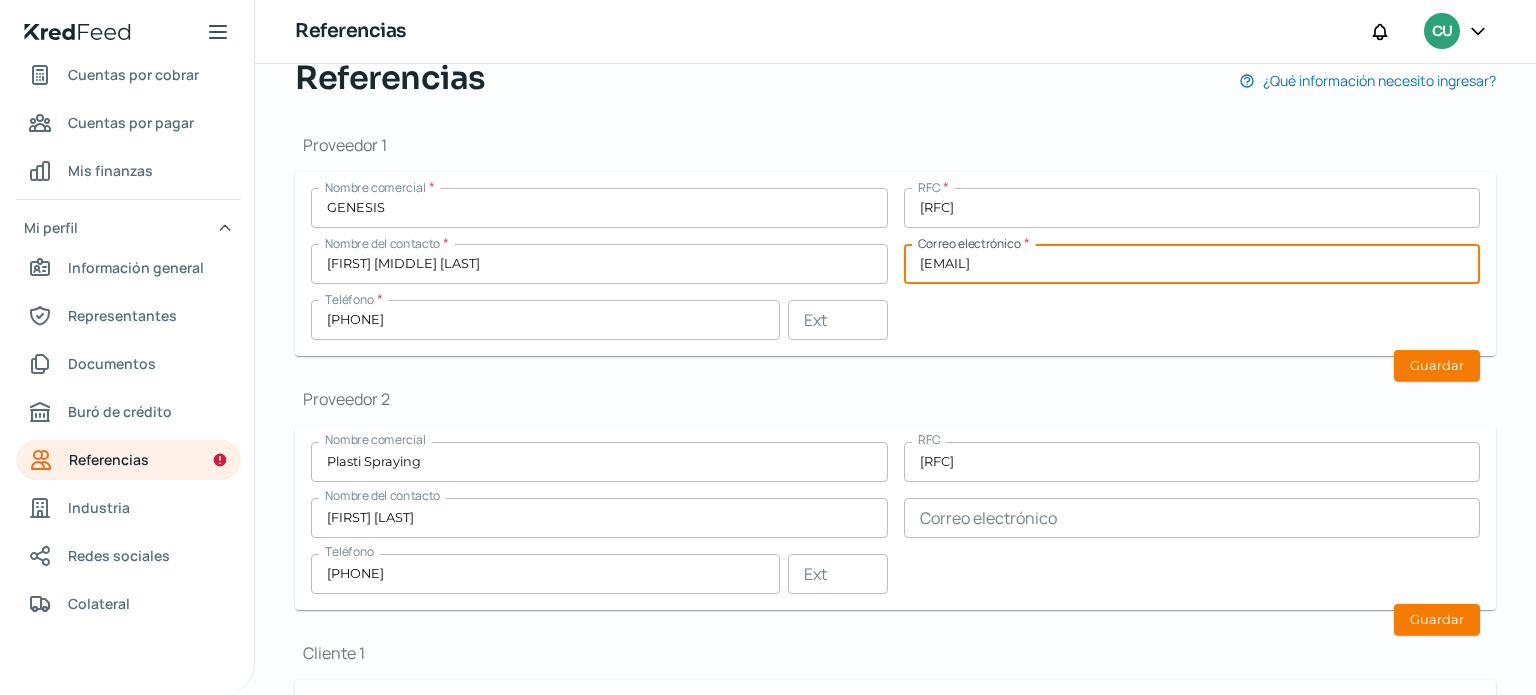 type on "[EMAIL]" 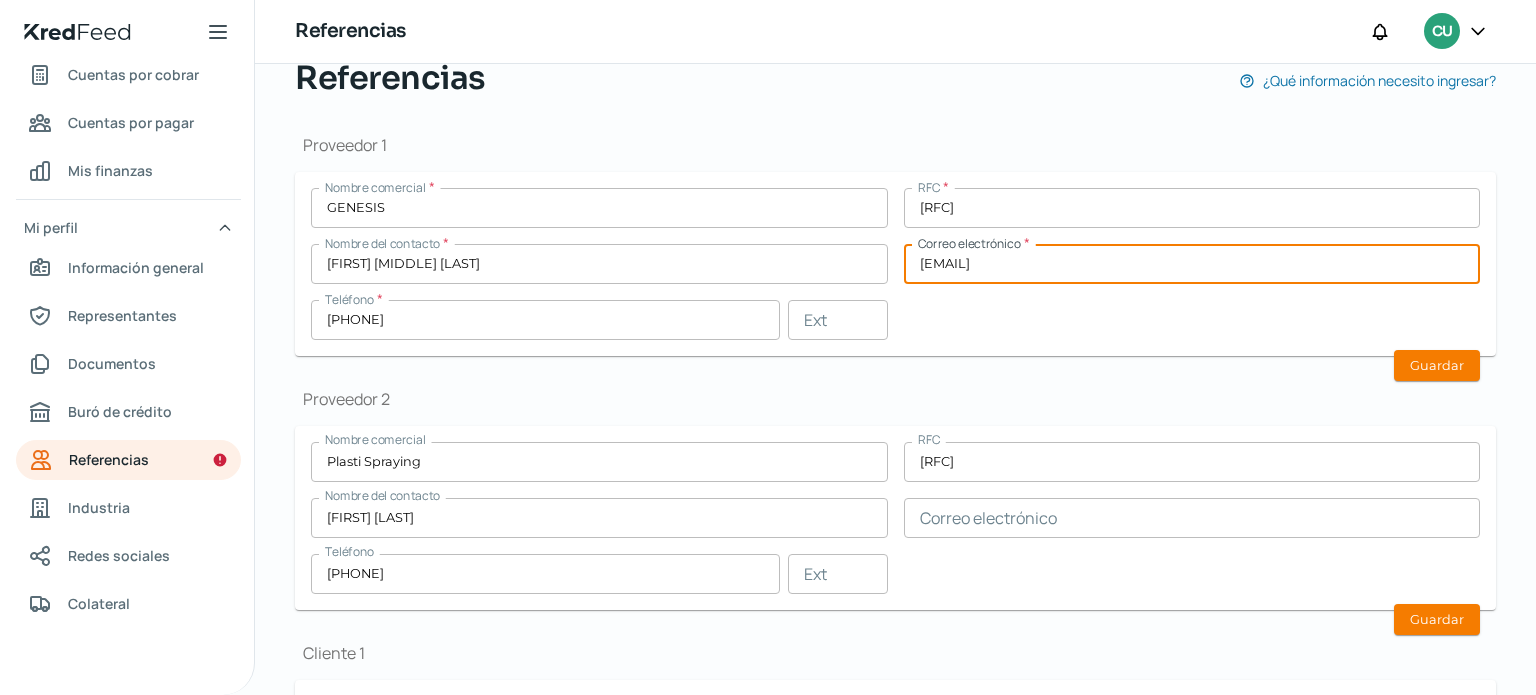 click at bounding box center (1192, 518) 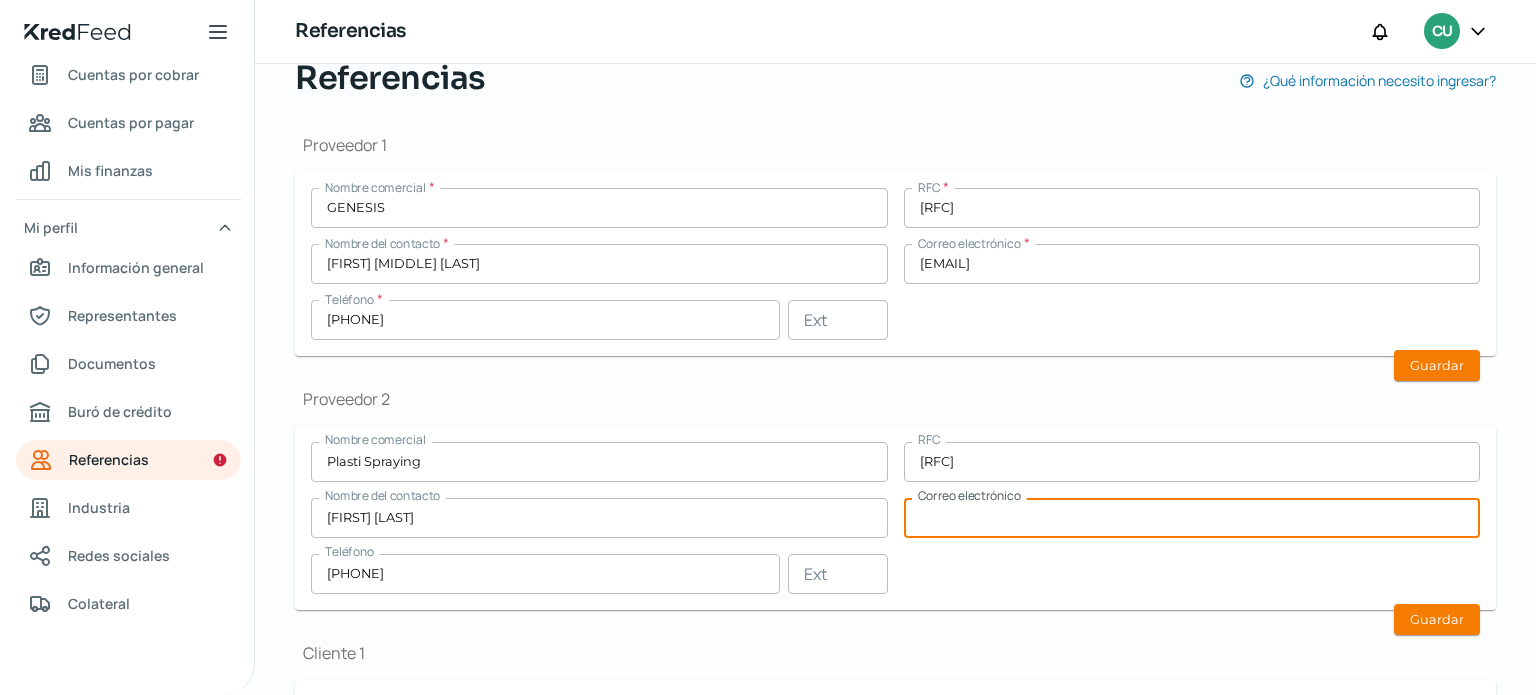 paste on "[EMAIL]" 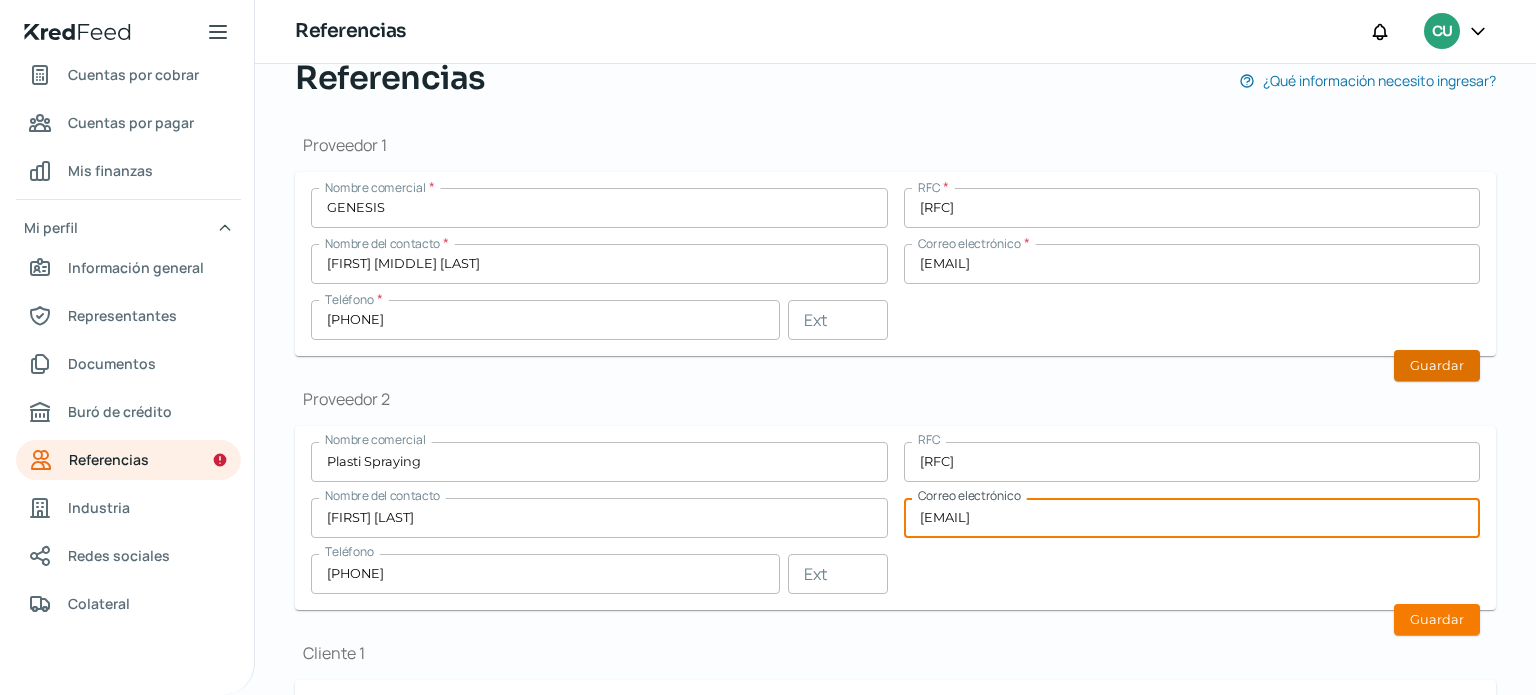 type on "[EMAIL]" 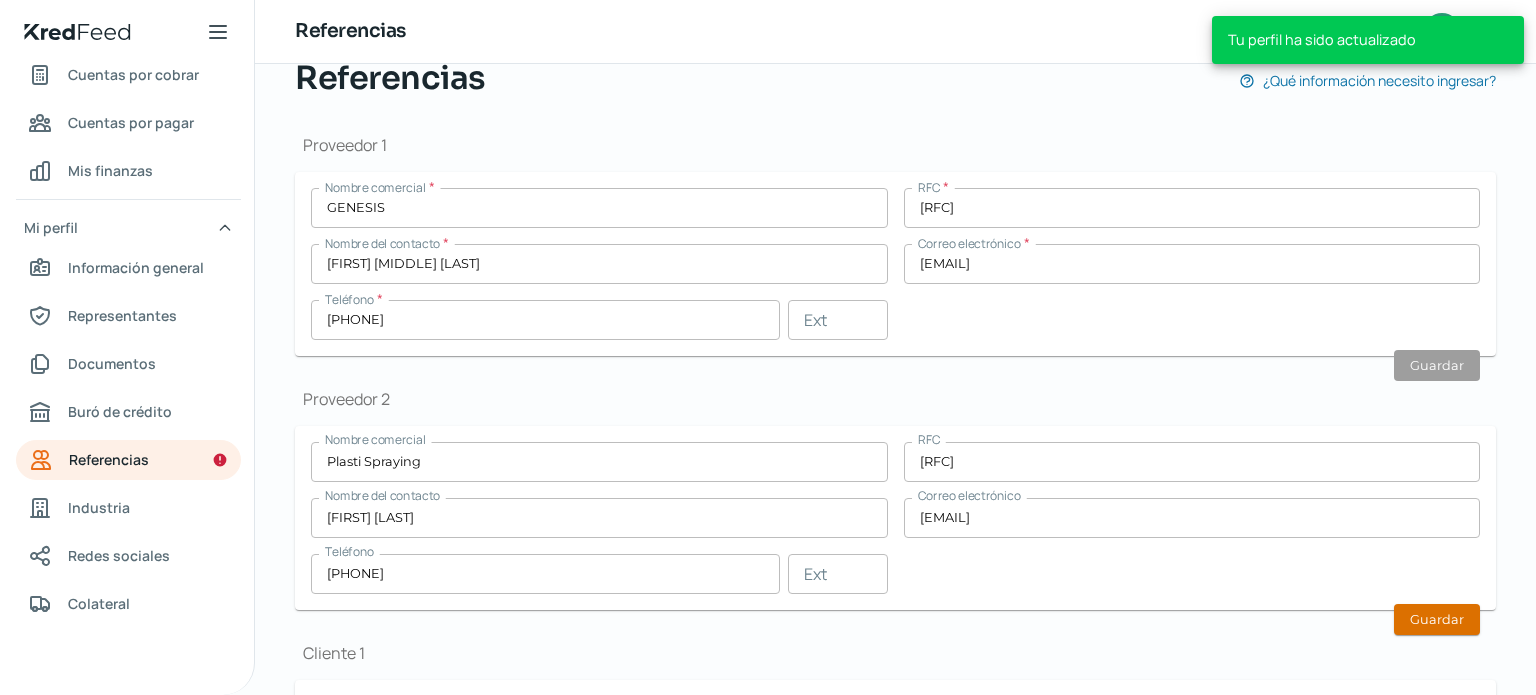 click on "Guardar" at bounding box center (1437, 619) 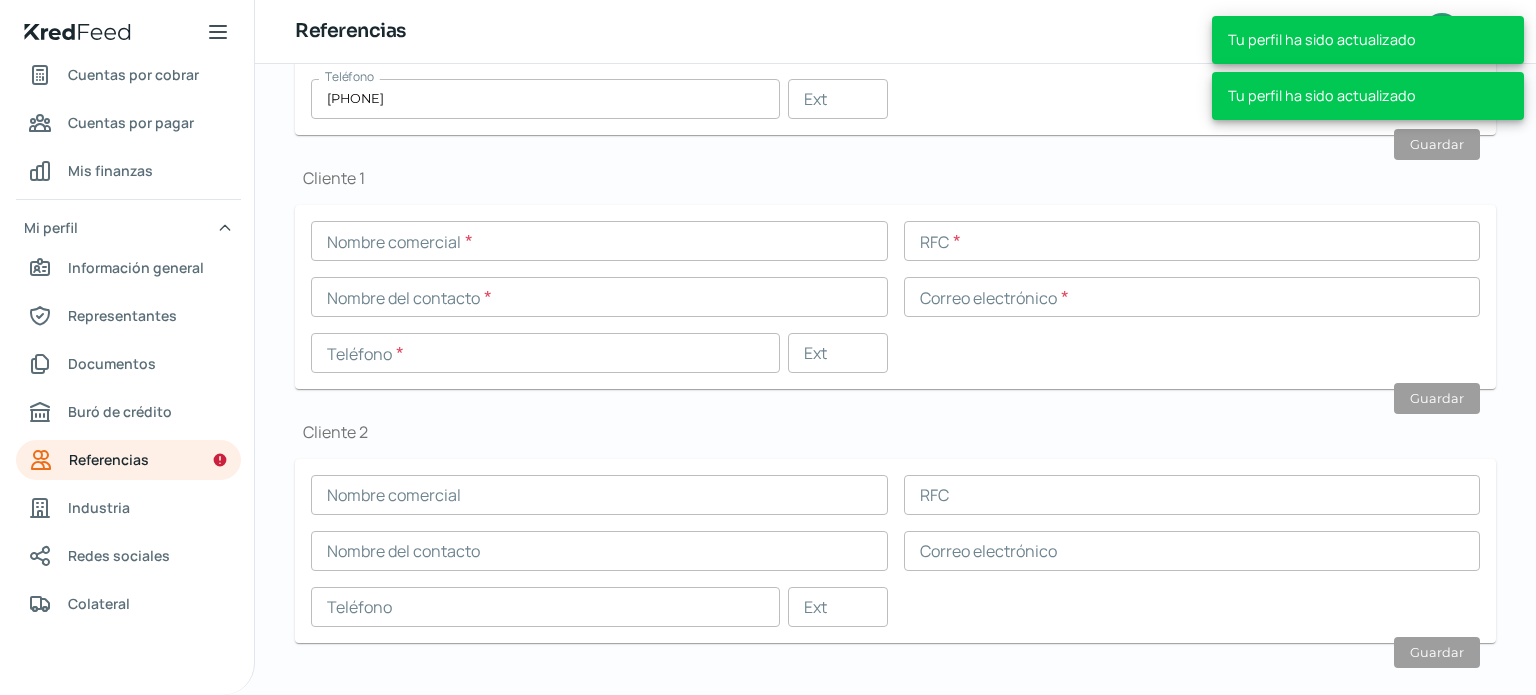 scroll, scrollTop: 669, scrollLeft: 0, axis: vertical 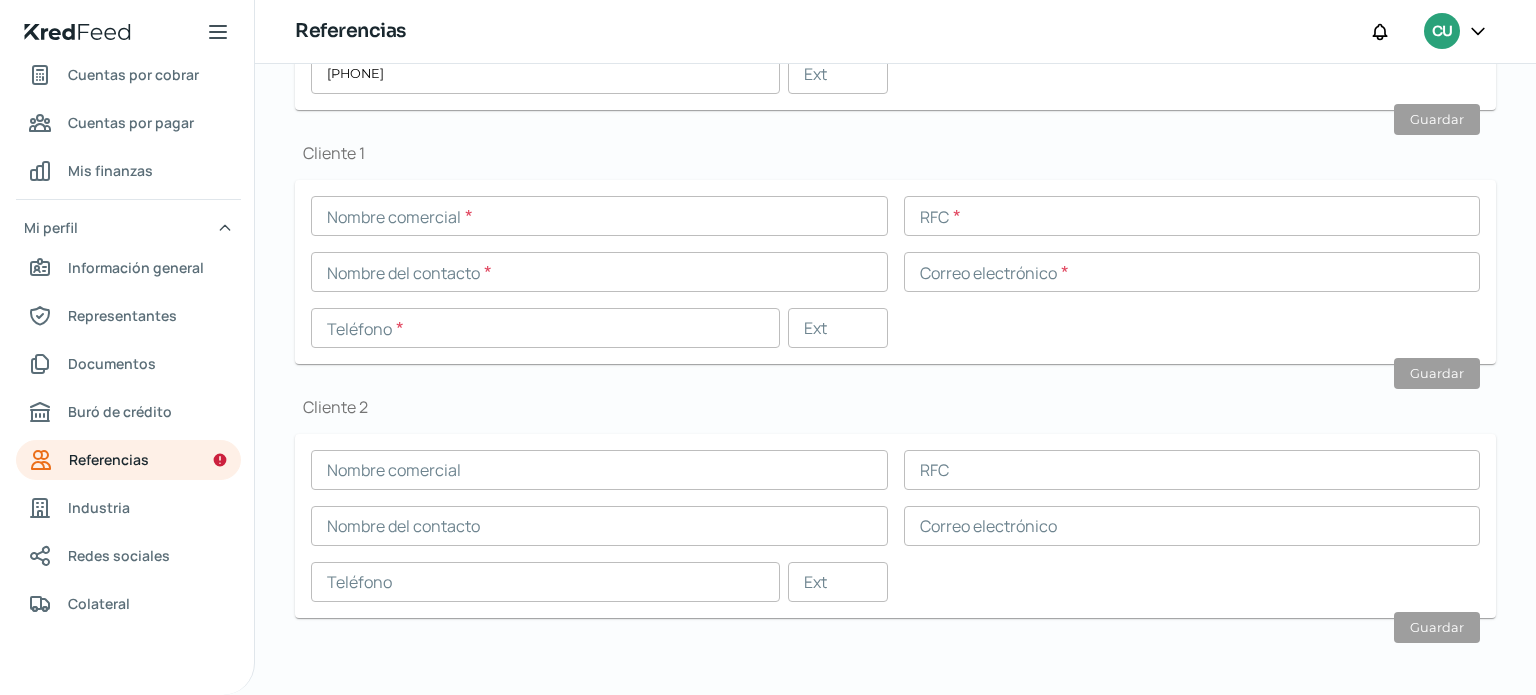 click at bounding box center [599, 216] 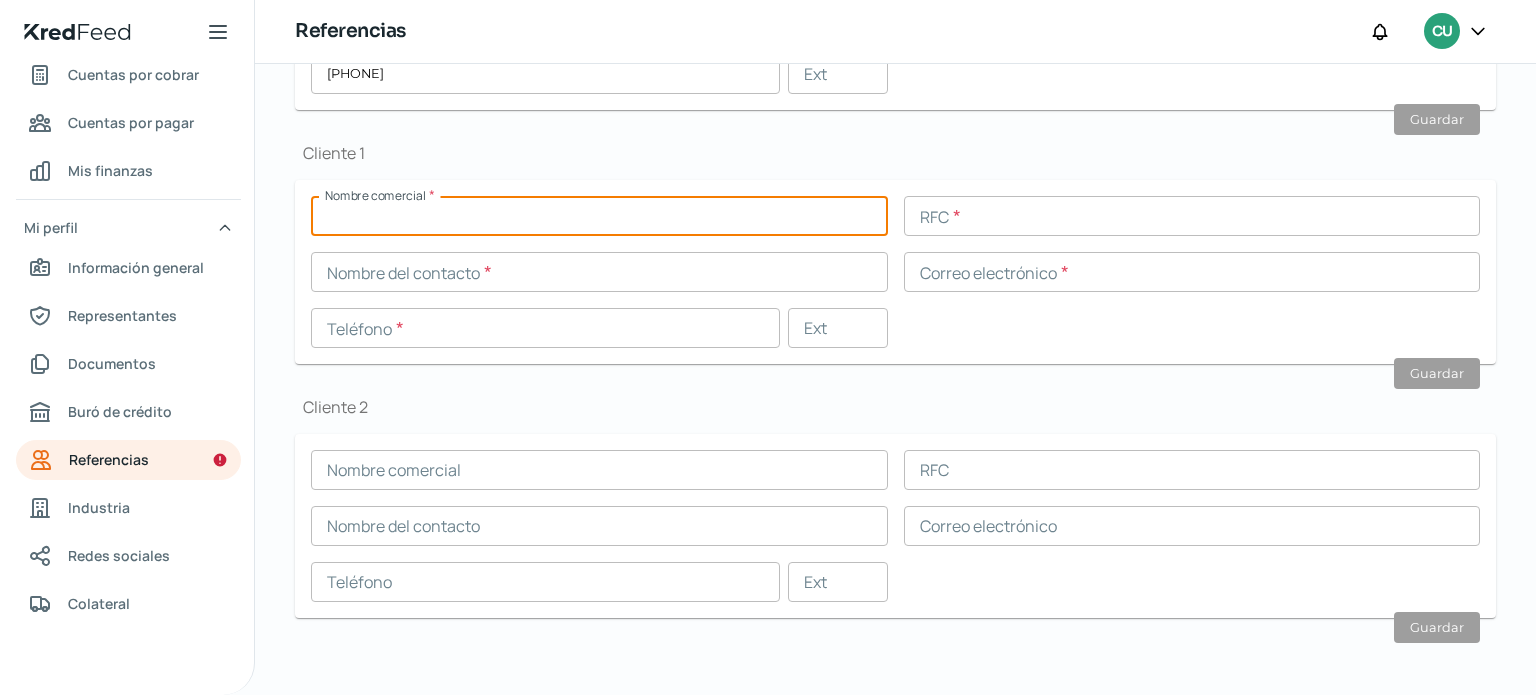 paste on "[FIRST] [MIDDLE] [LAST]" 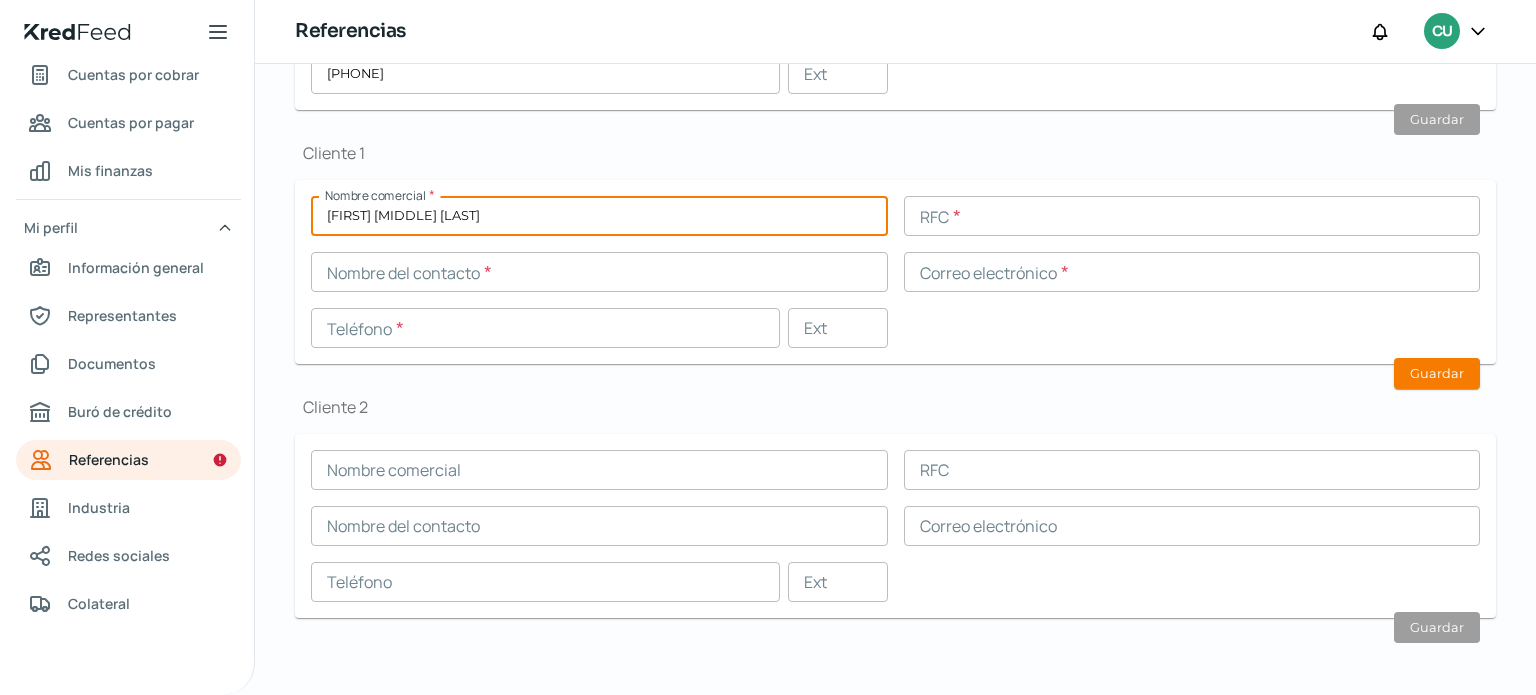type on "[FIRST] [MIDDLE] [LAST]" 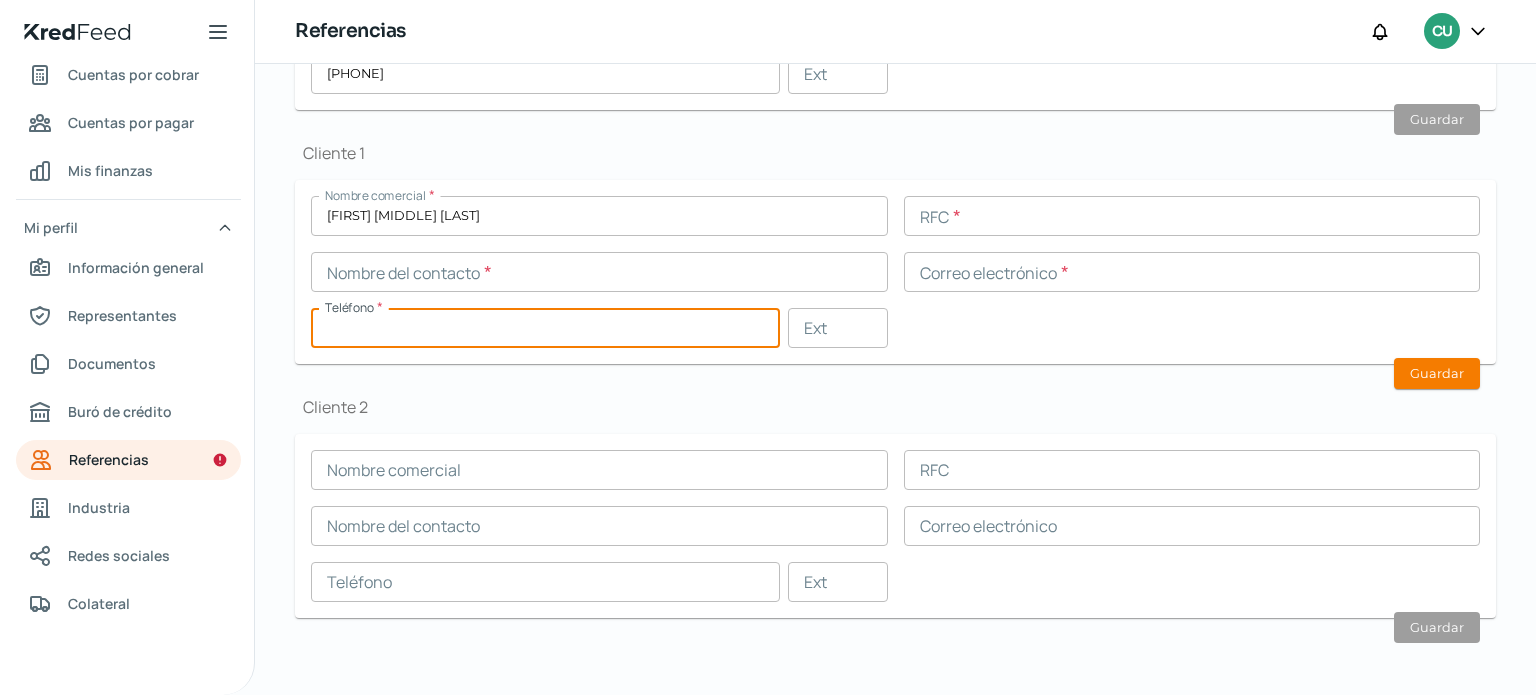 click at bounding box center (545, 328) 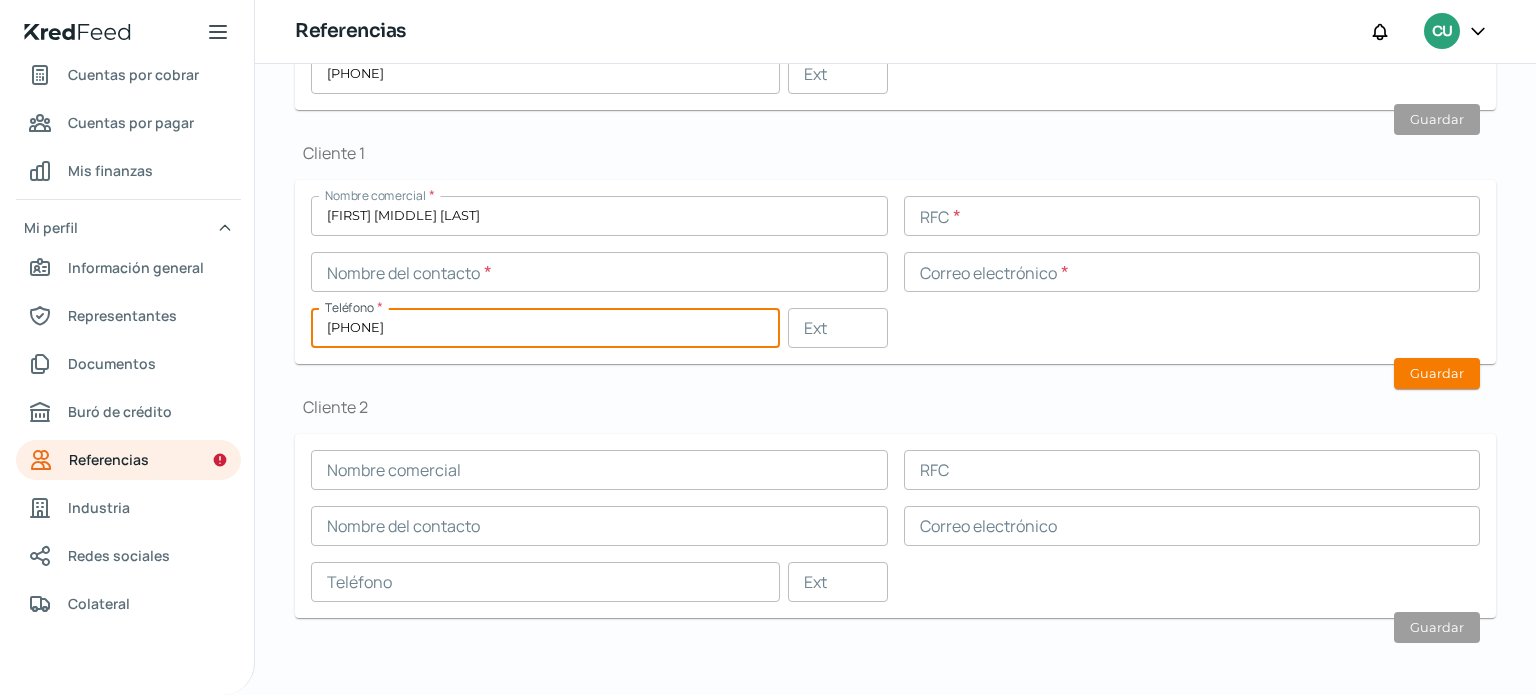 type on "[PHONE]" 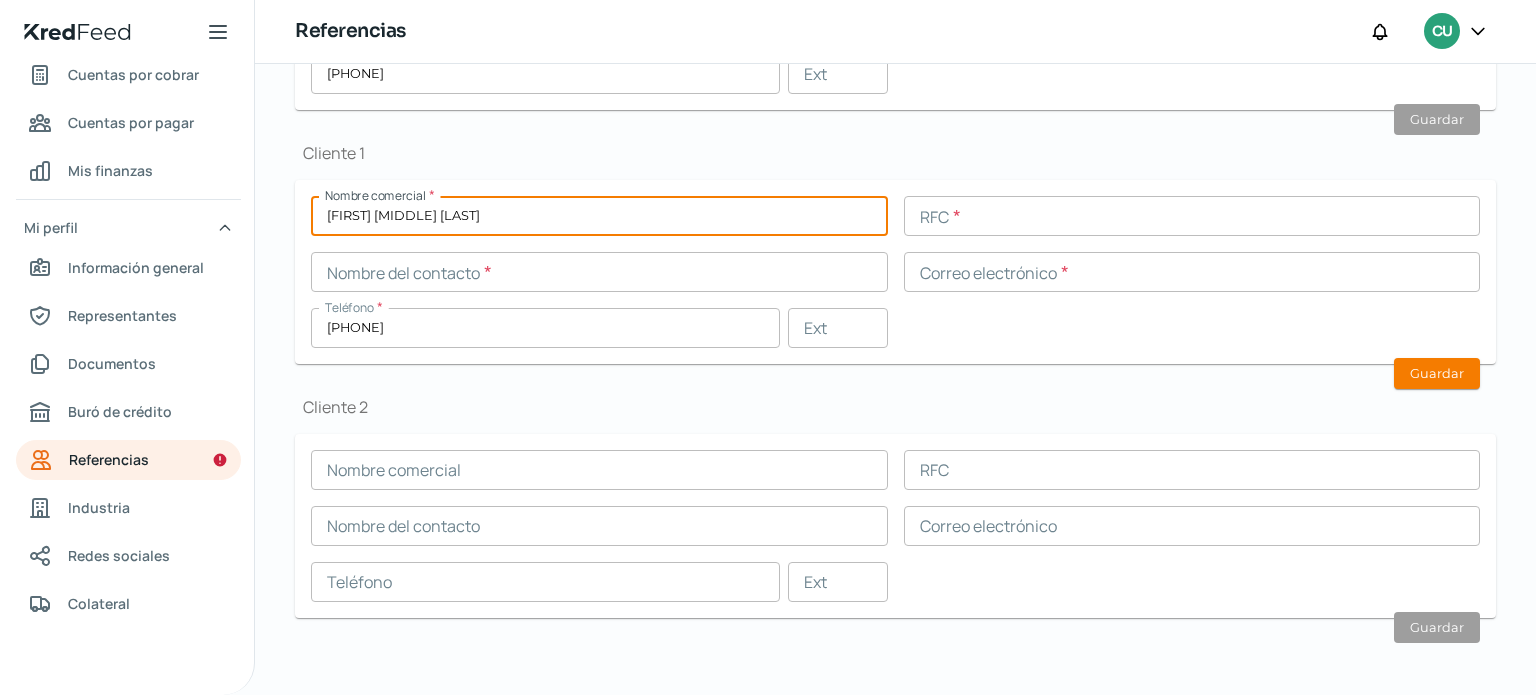 drag, startPoint x: 328, startPoint y: 214, endPoint x: 552, endPoint y: 208, distance: 224.08034 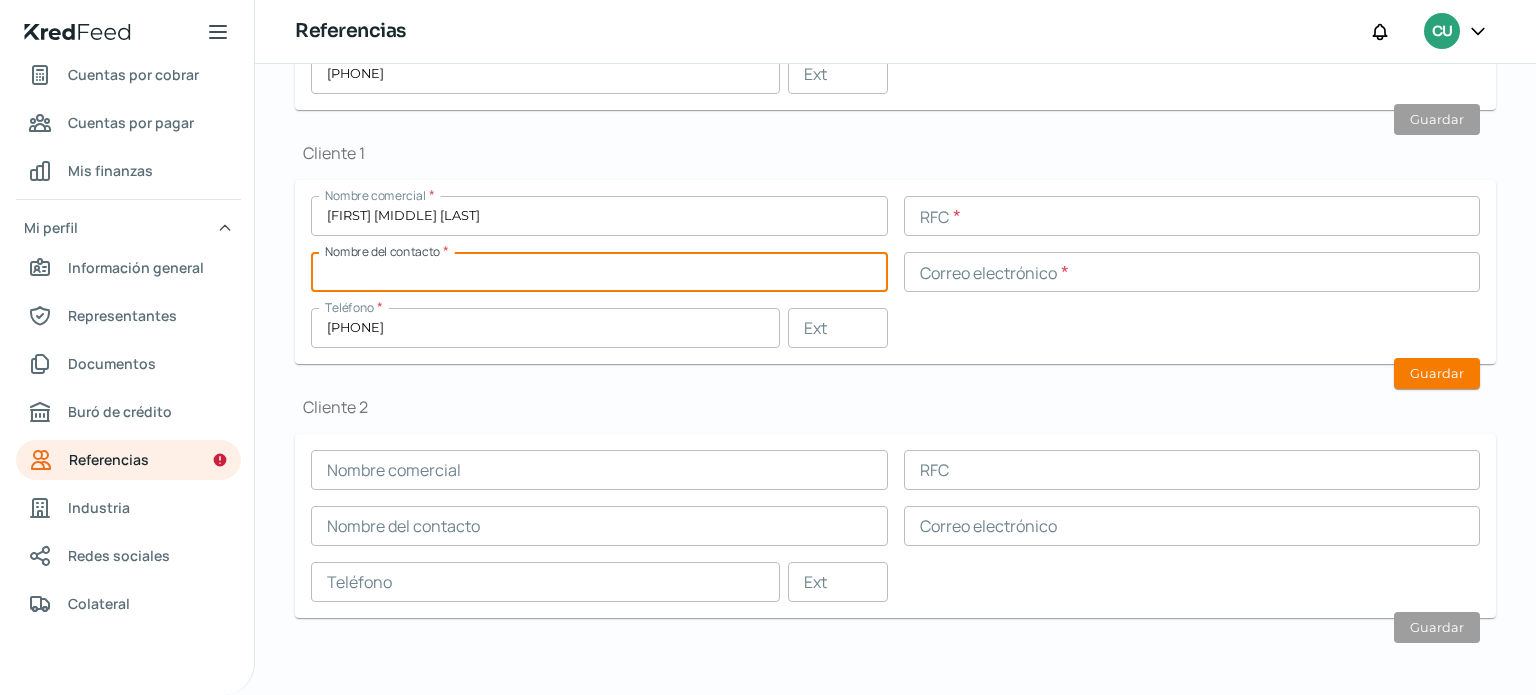 click at bounding box center (599, 272) 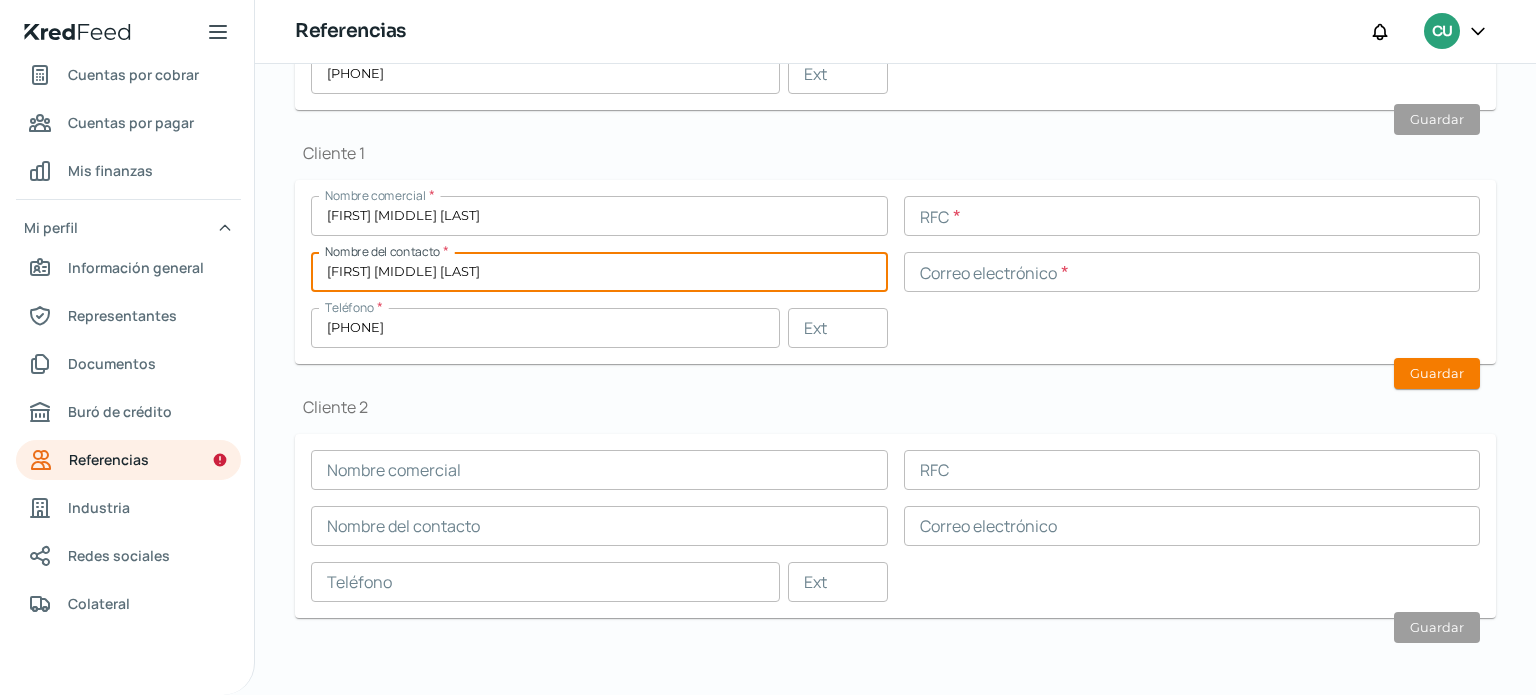 type on "[FIRST] [MIDDLE] [LAST]" 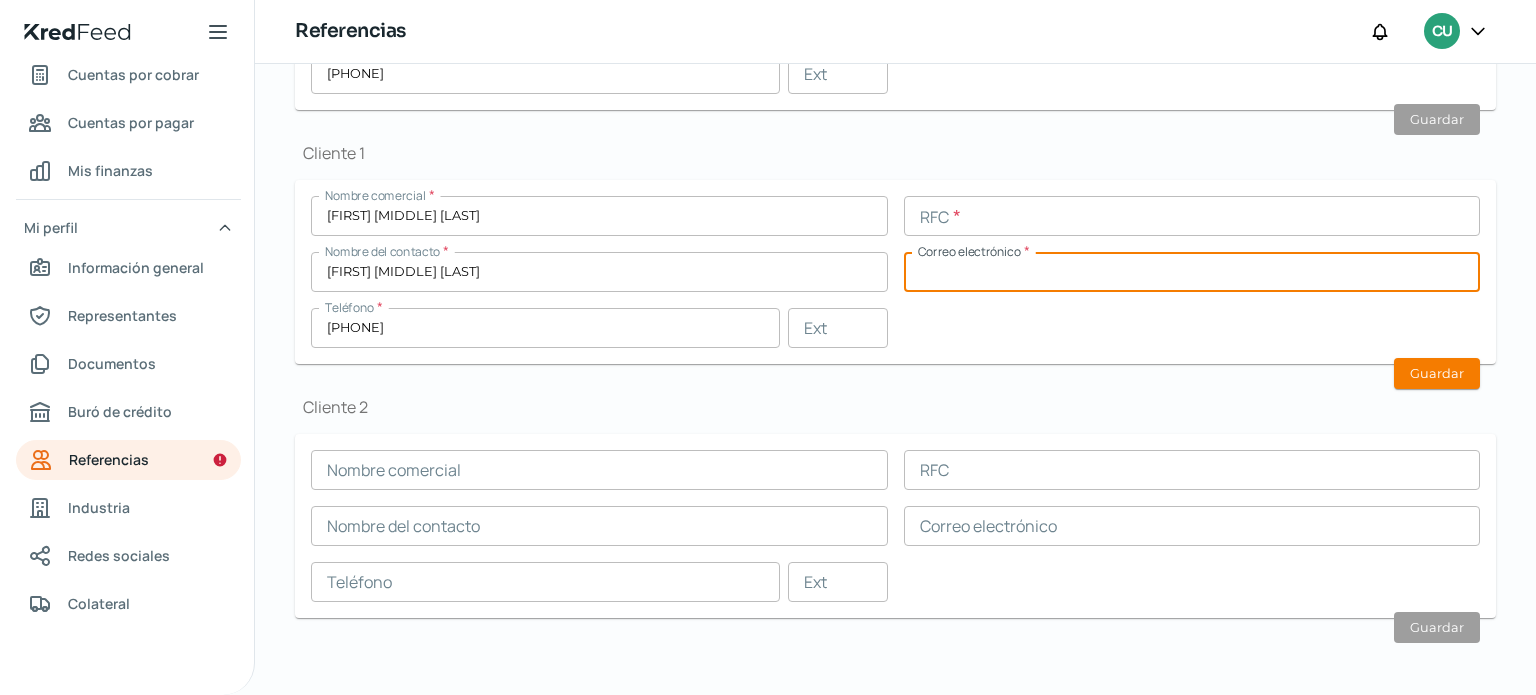 paste on "[EMAIL]" 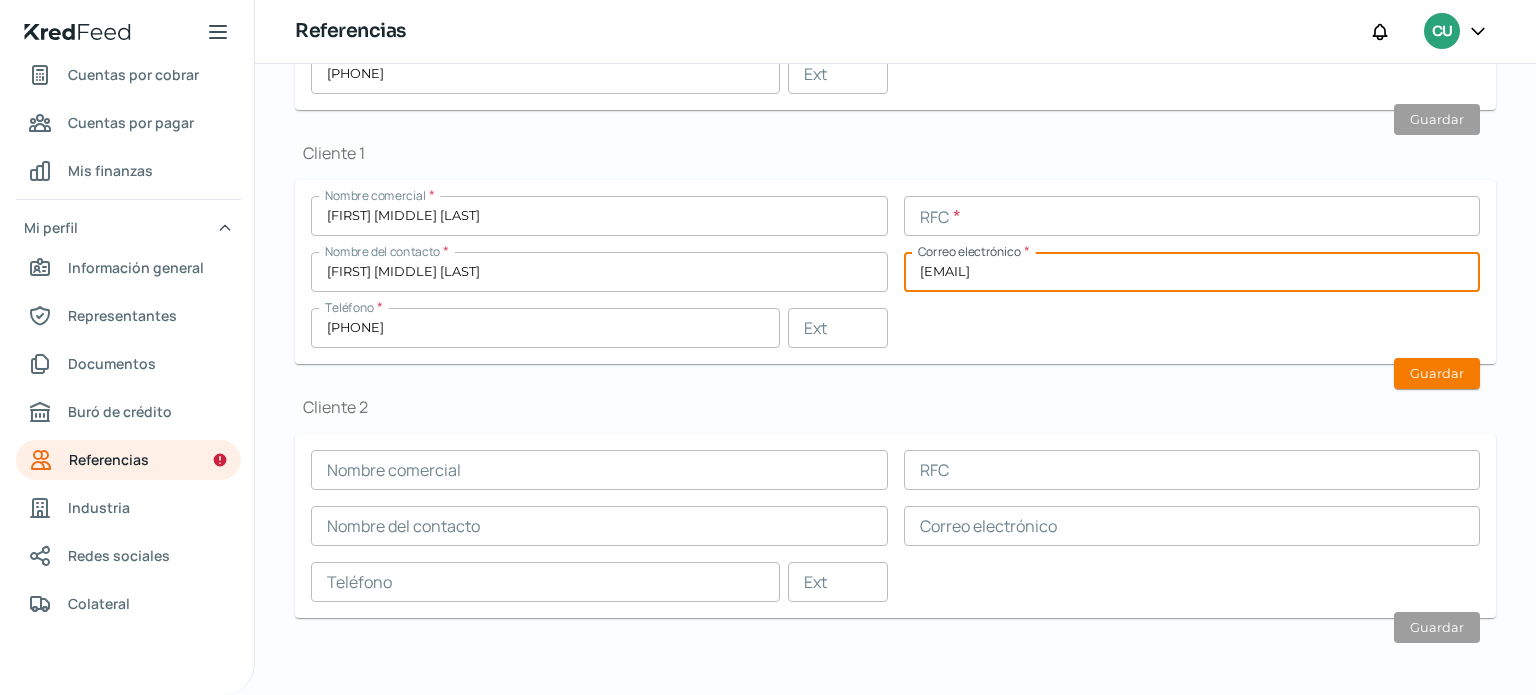 type on "[EMAIL]" 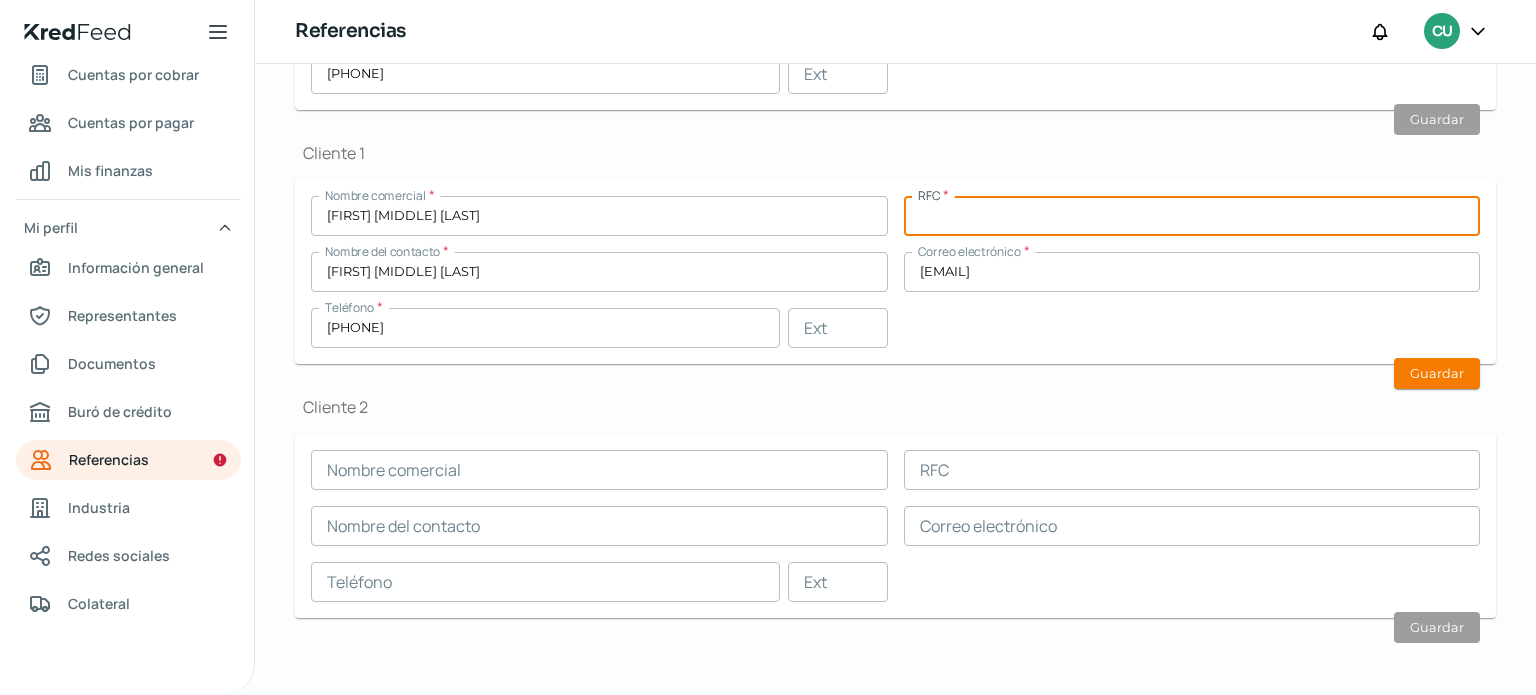 click at bounding box center [1192, 216] 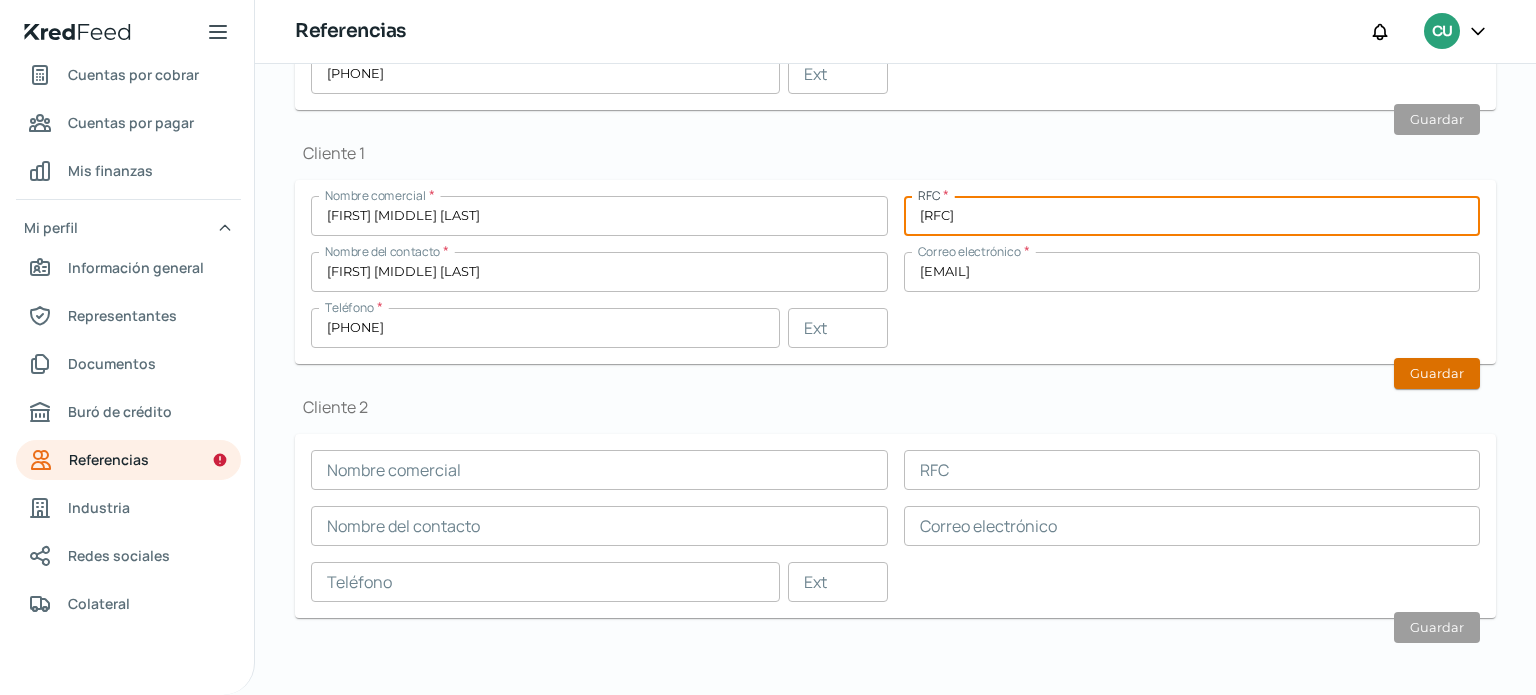 type on "[RFC]" 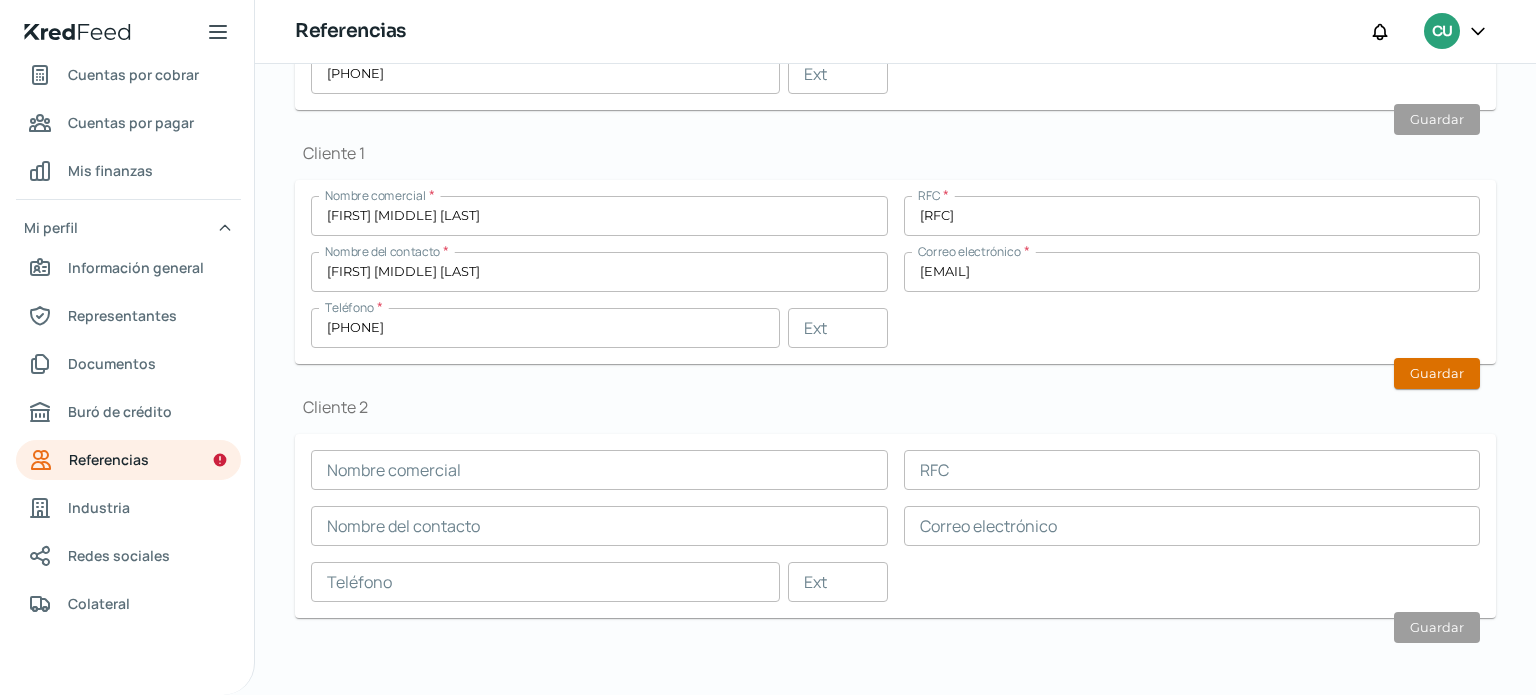 click on "Guardar" at bounding box center (1437, 373) 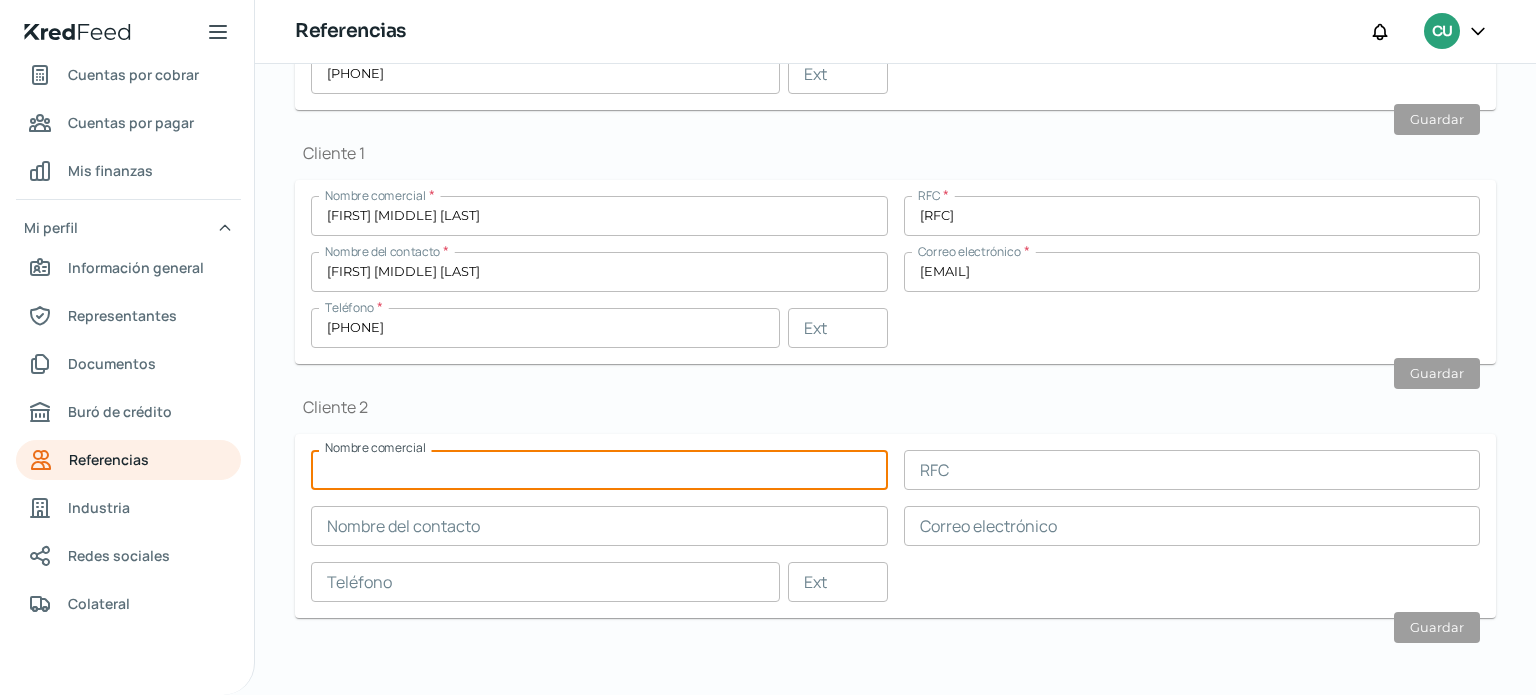click at bounding box center [599, 470] 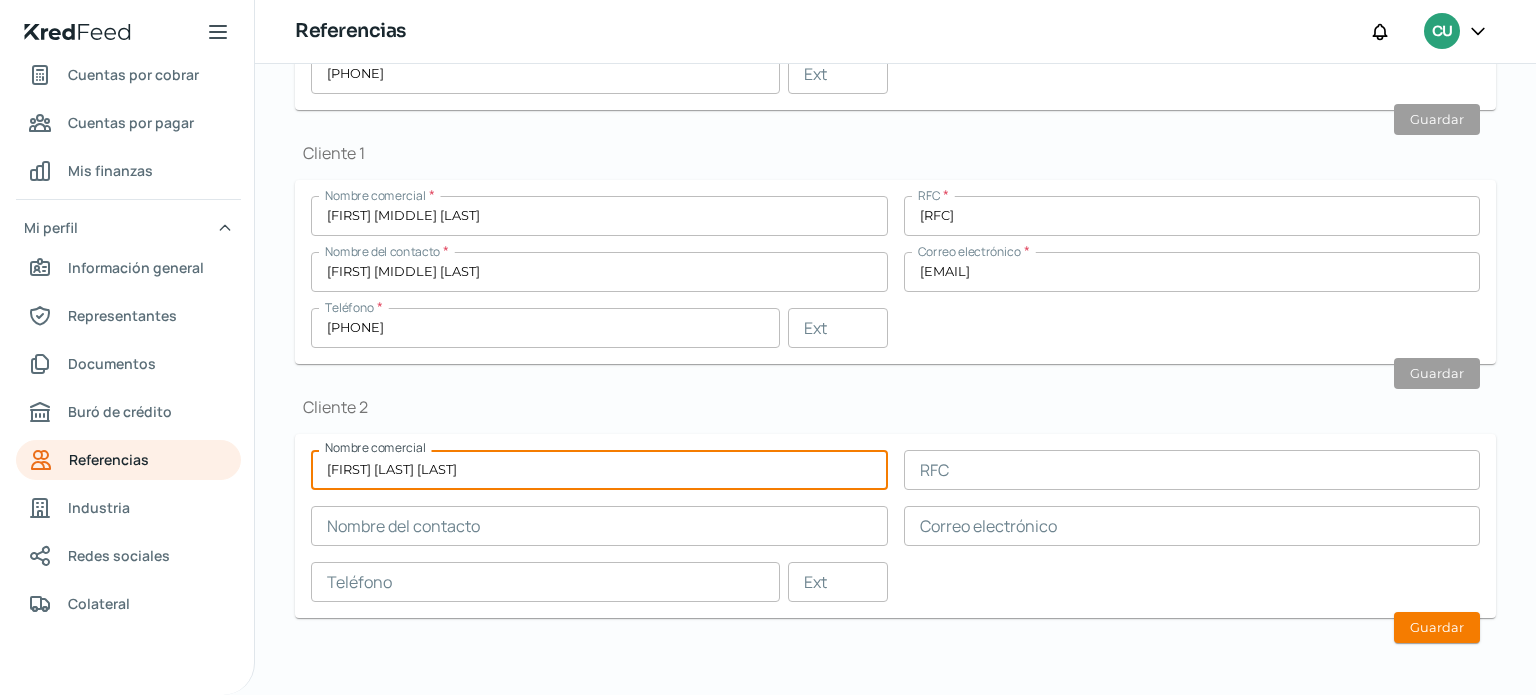type on "[FIRST] [LAST] [LAST]" 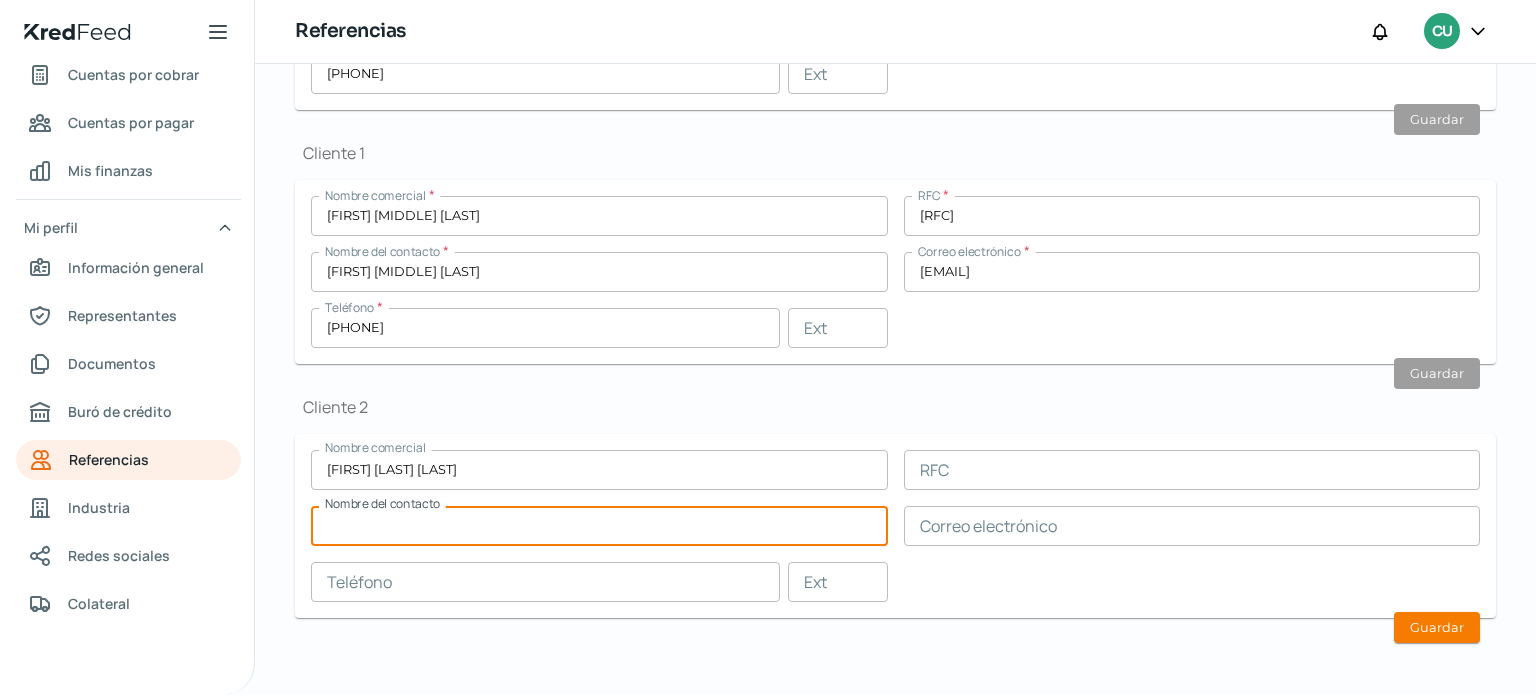 paste on "[FIRST] [LAST] [LAST]" 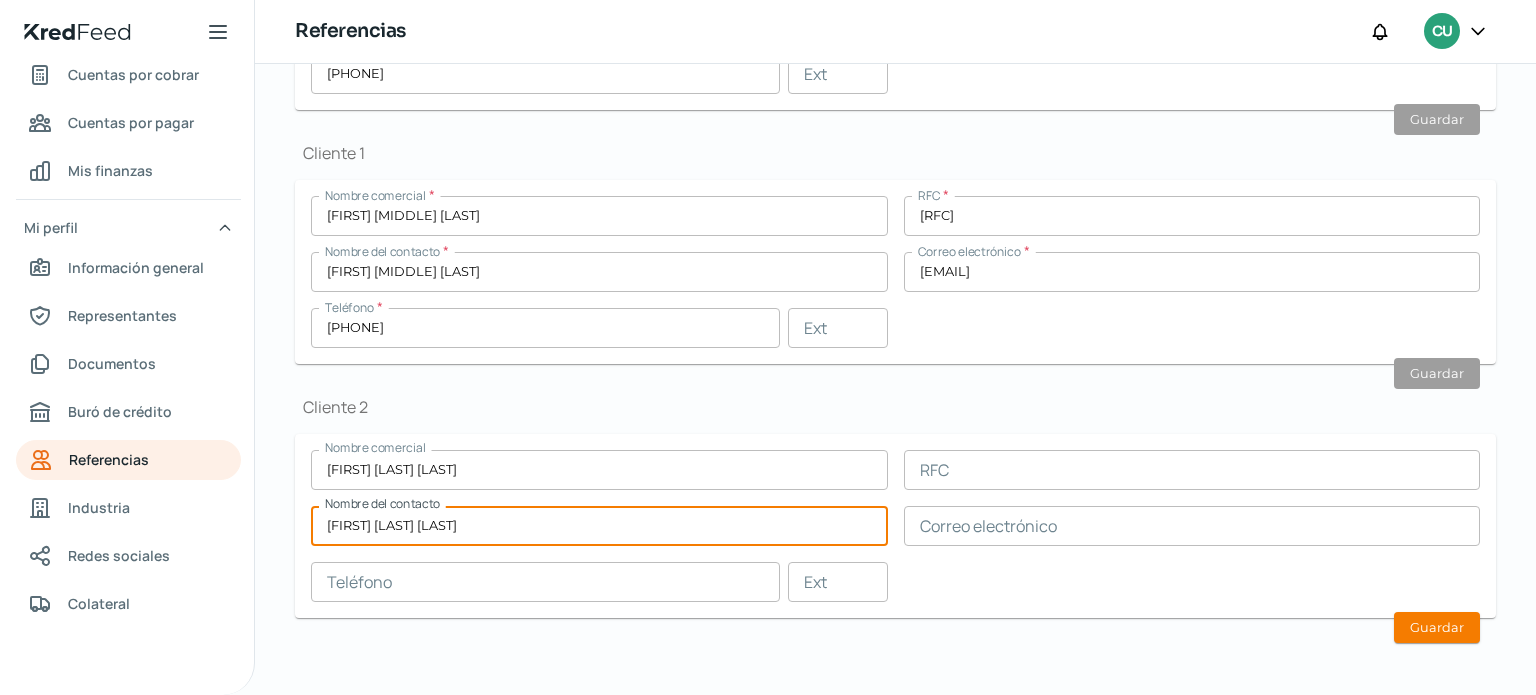 type on "[FIRST] [LAST] [LAST]" 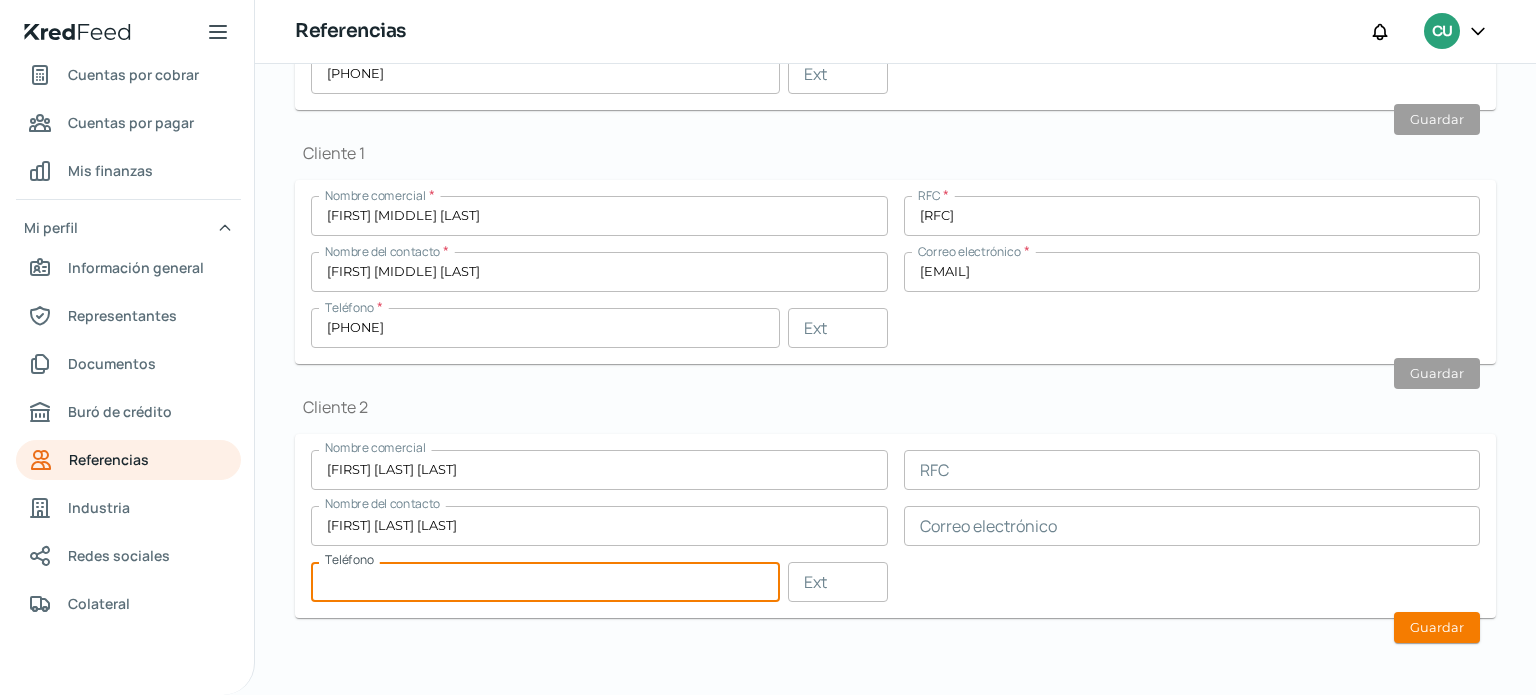 click at bounding box center [545, 582] 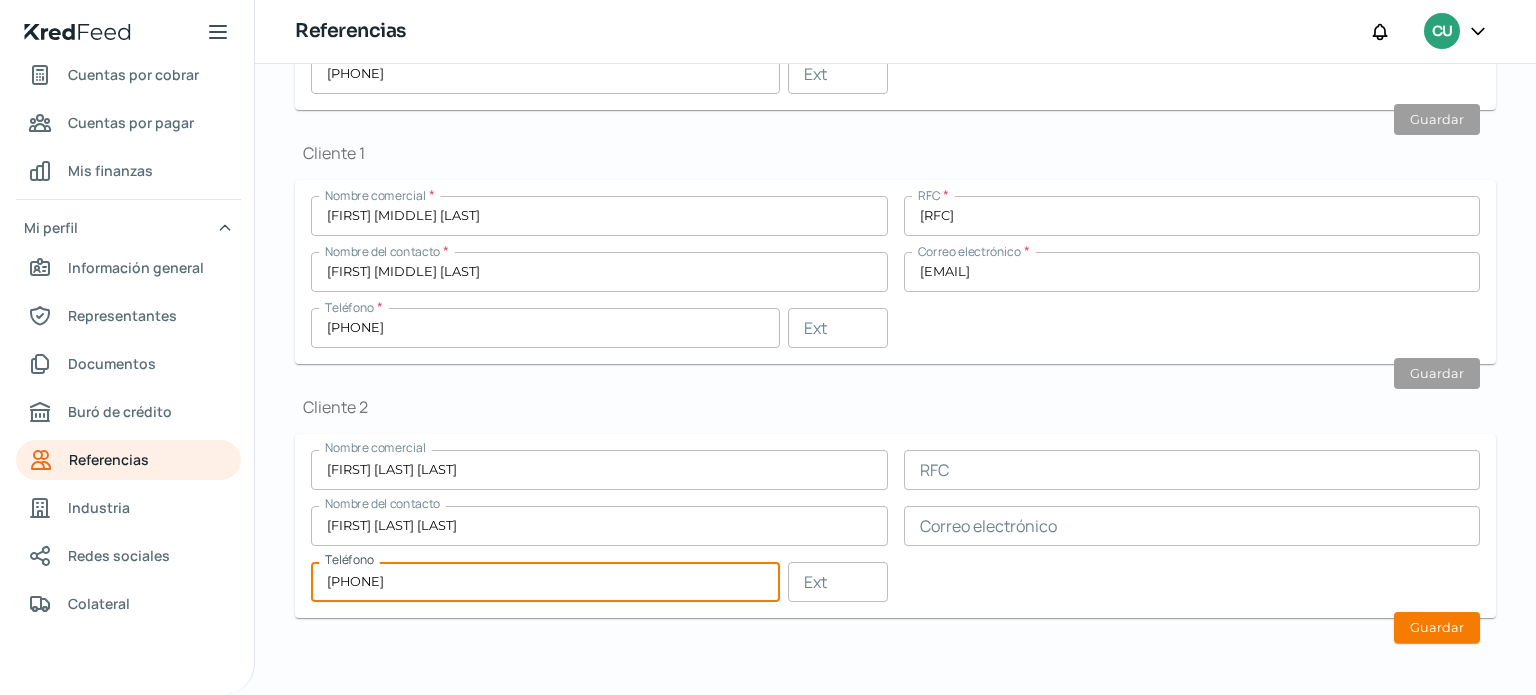type on "[PHONE]" 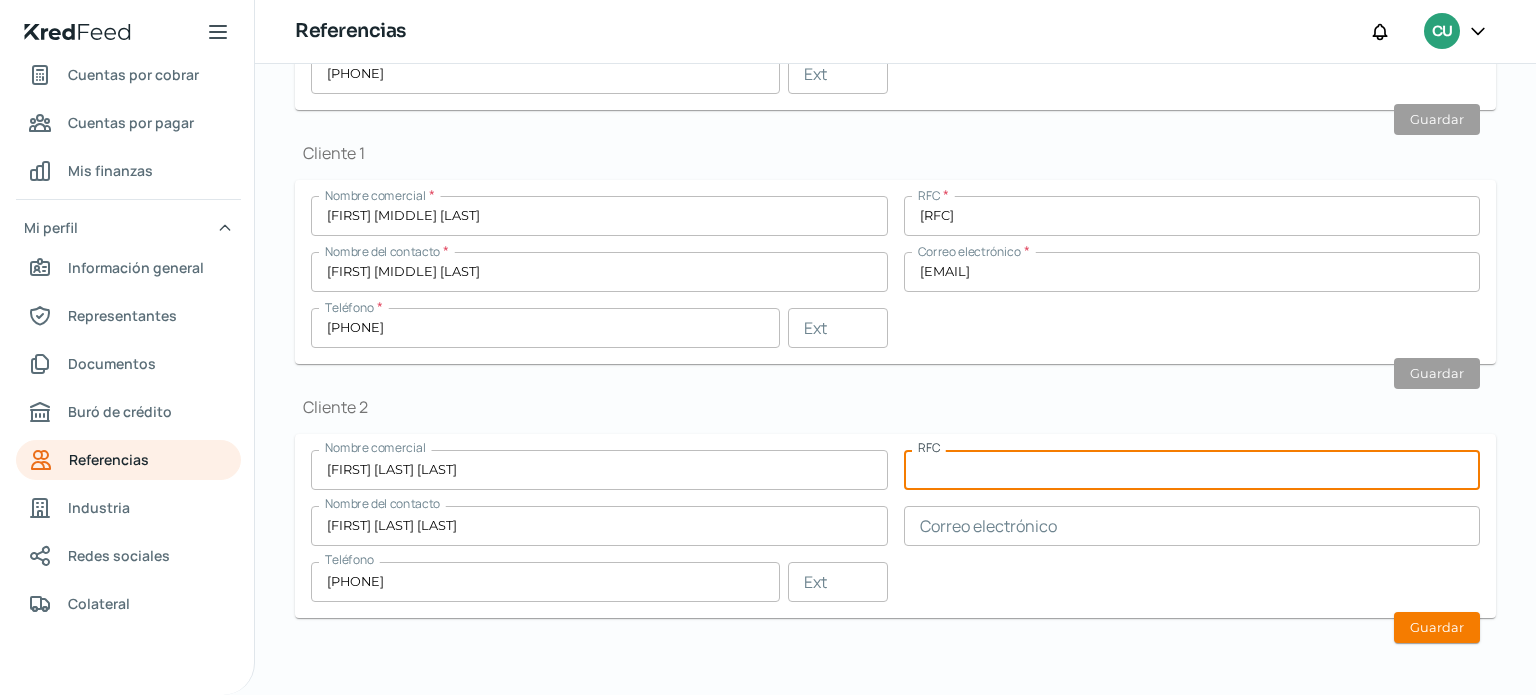 click at bounding box center [1192, 470] 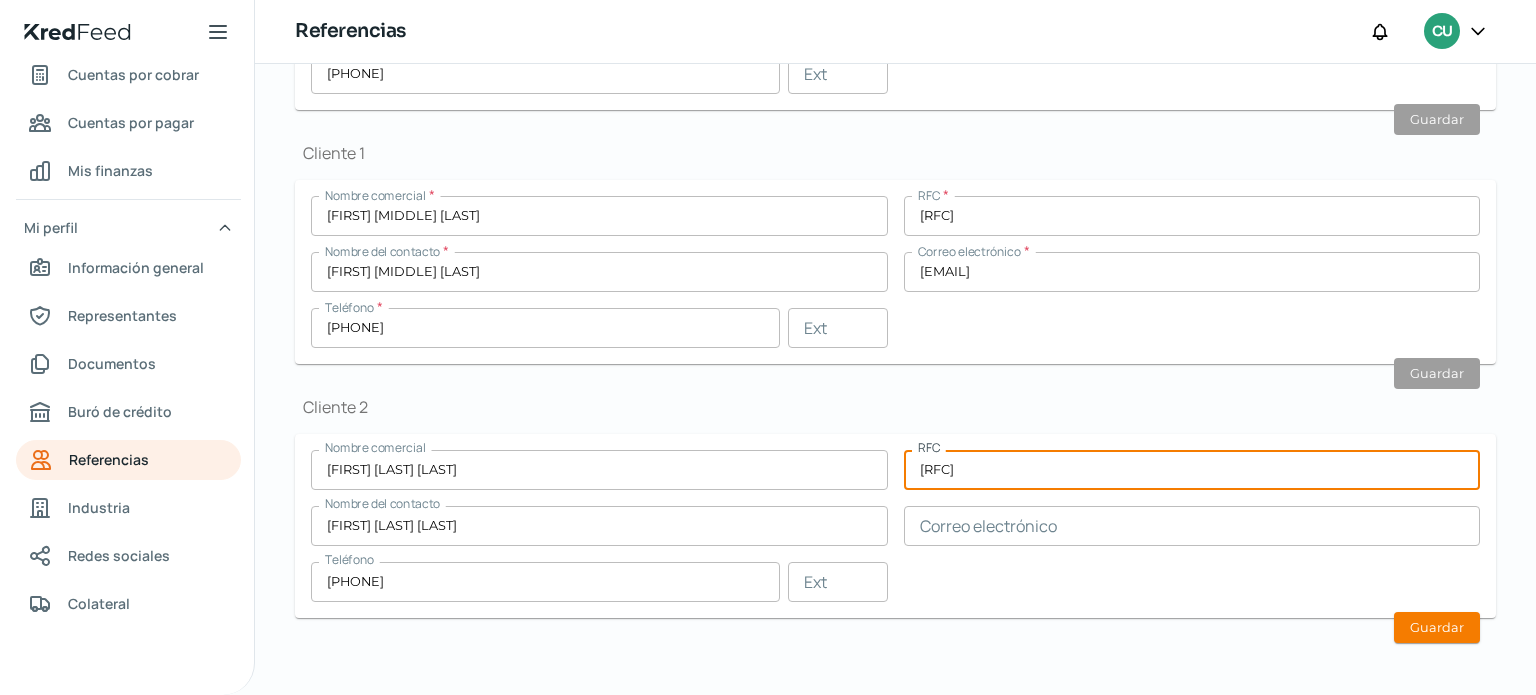 type on "[RFC]" 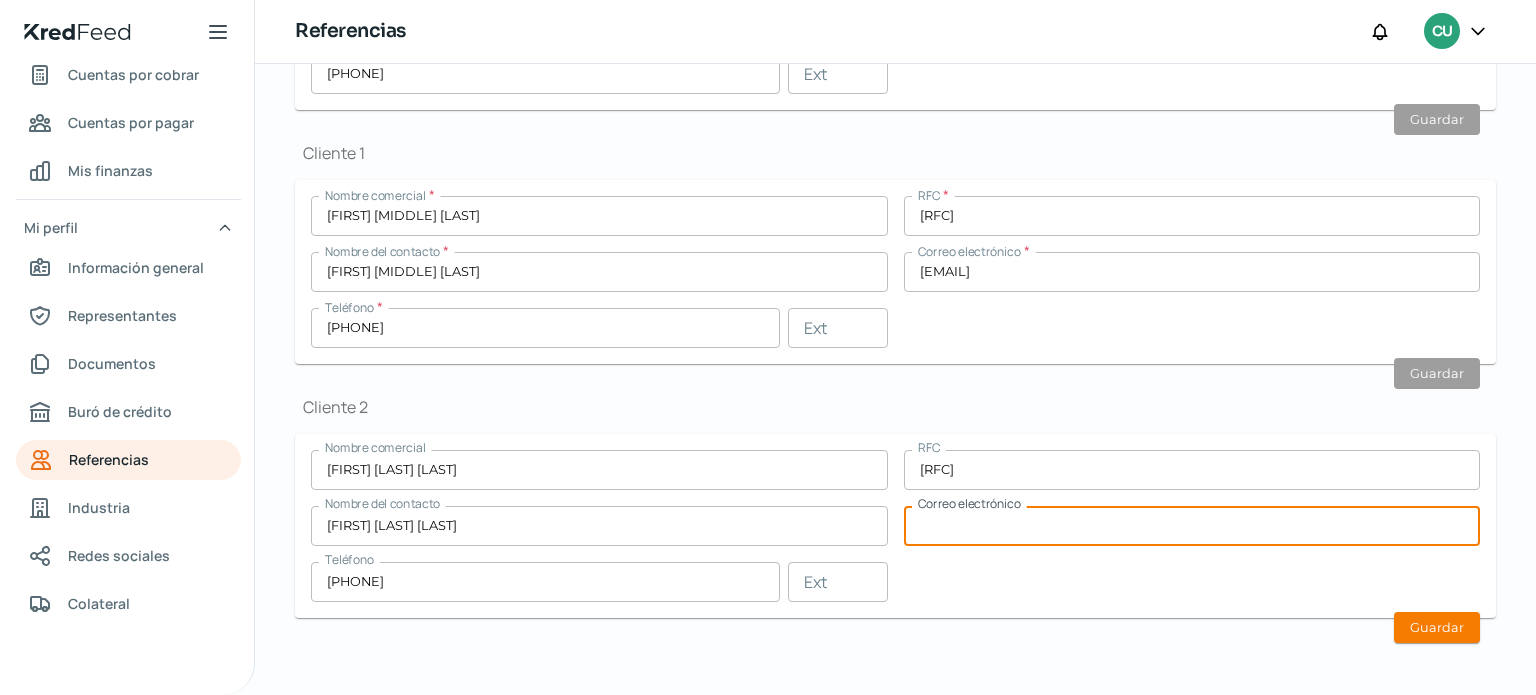 click at bounding box center (1192, 526) 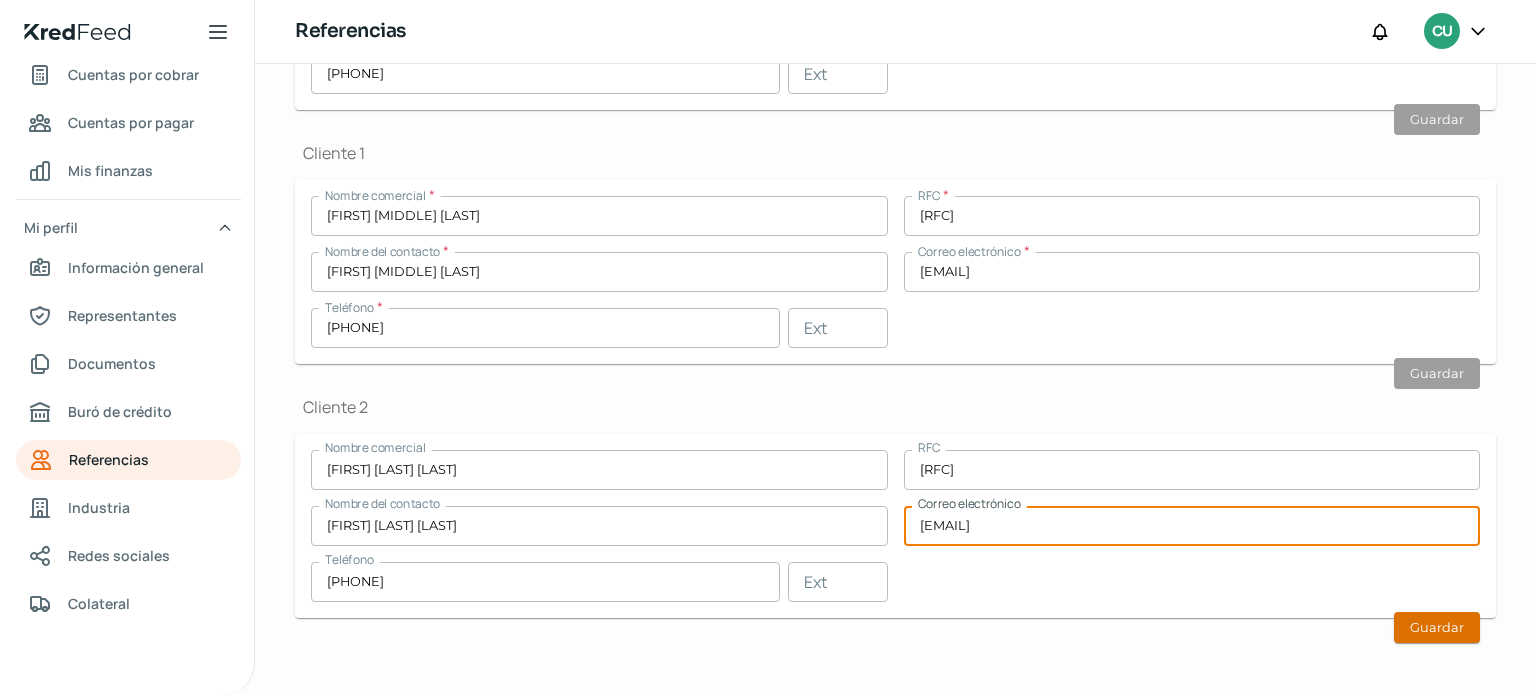 type on "[EMAIL]" 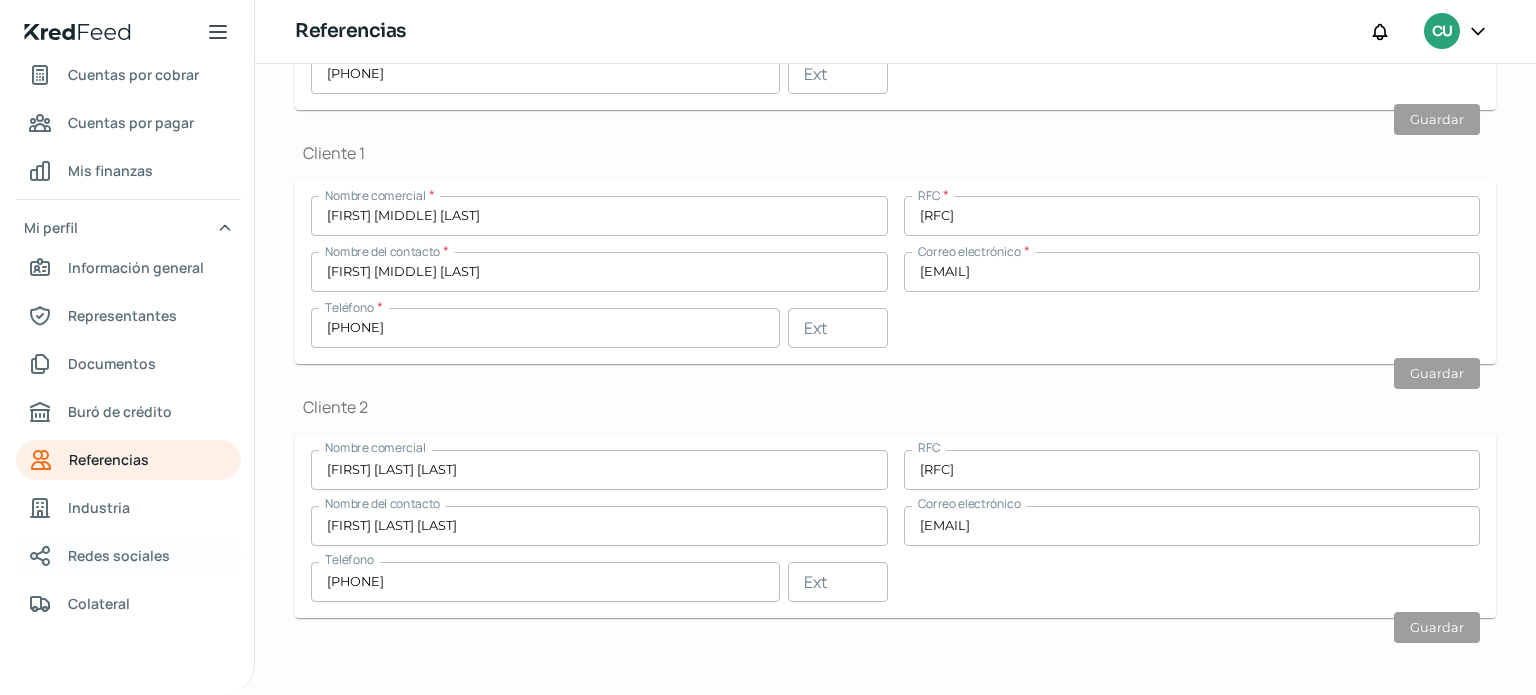click on "Redes sociales" at bounding box center [119, 555] 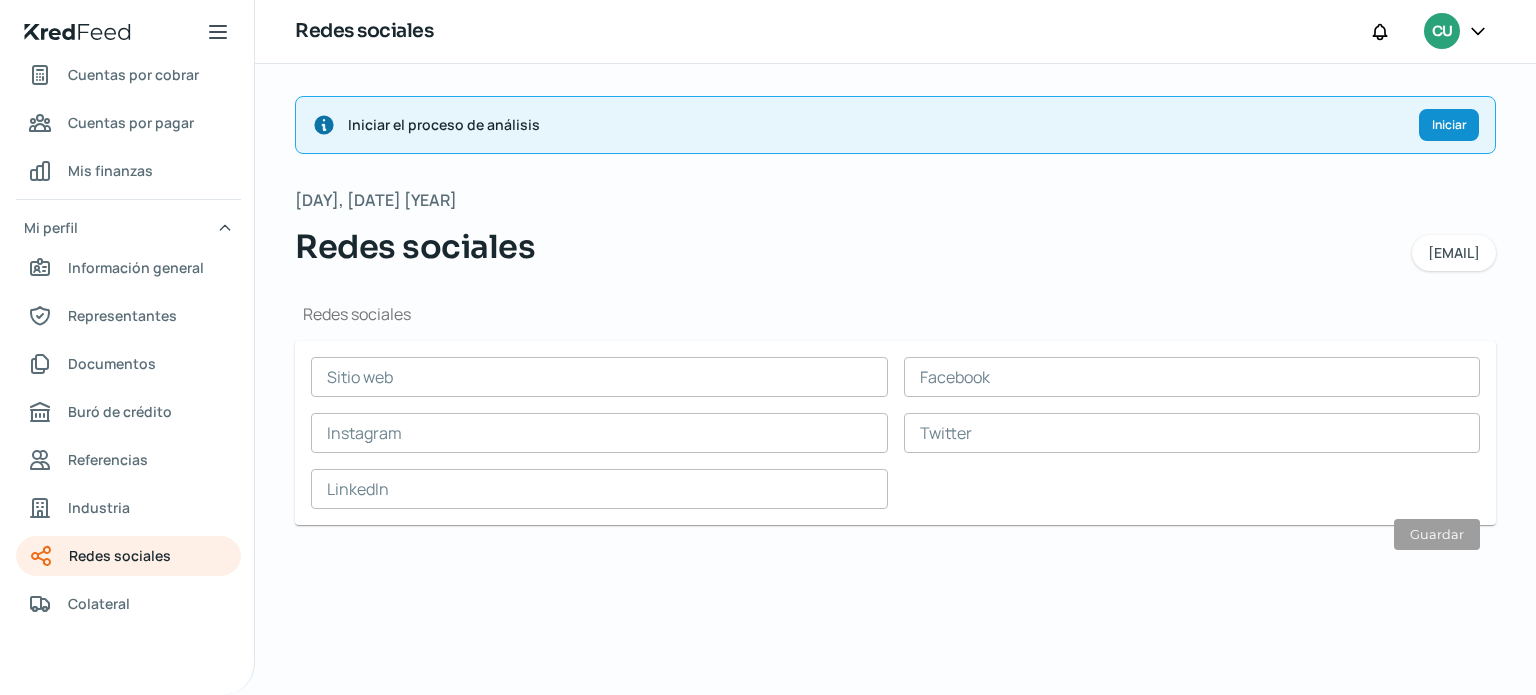 click at bounding box center (599, 377) 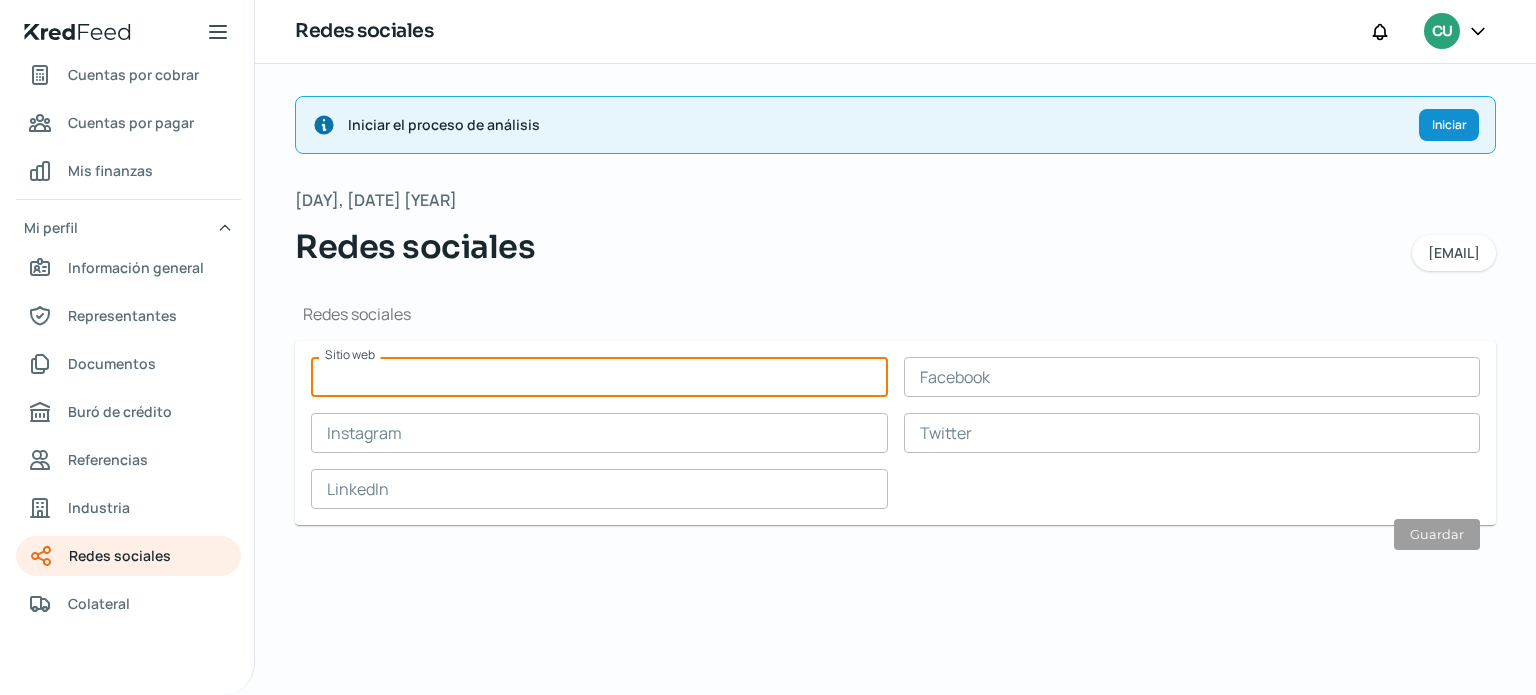 paste on "https://cutieandhealthy.com/nosotros.html" 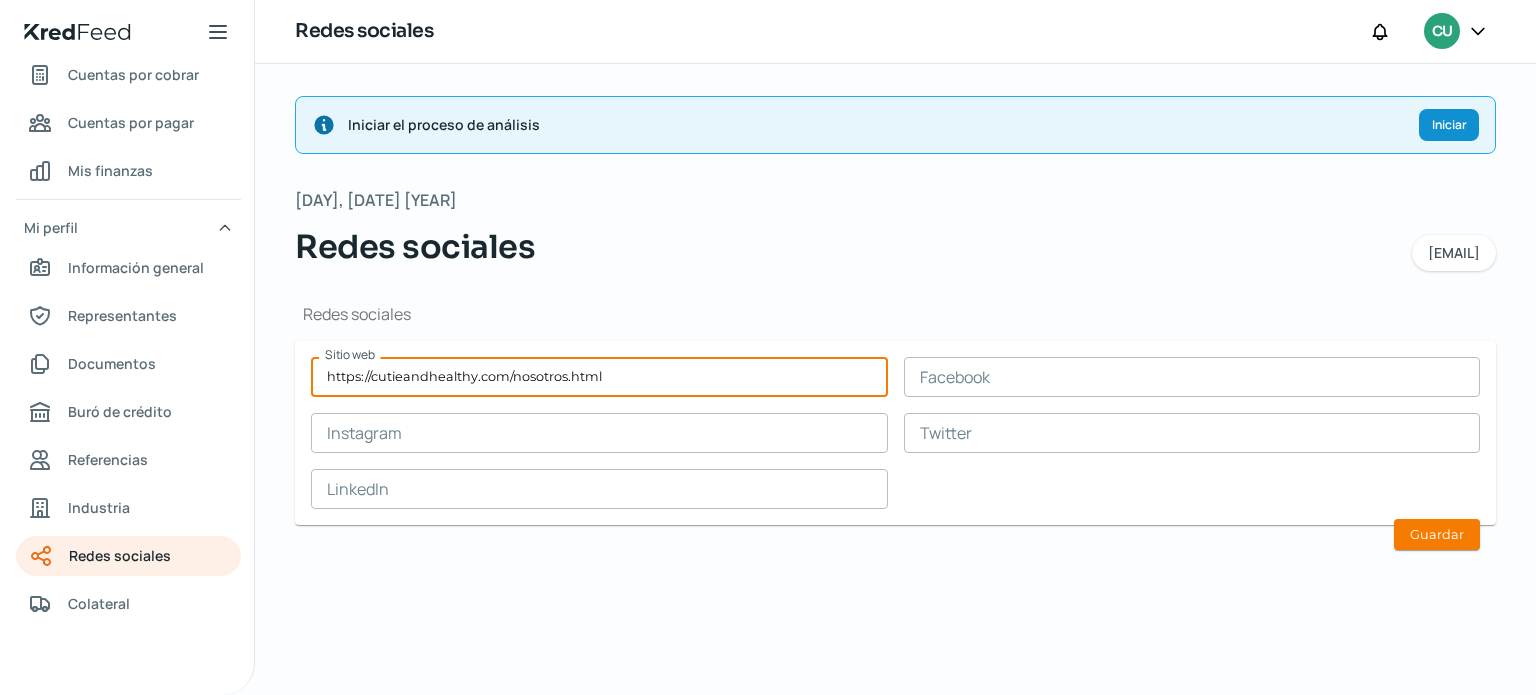 type on "https://cutieandhealthy.com/nosotros.html" 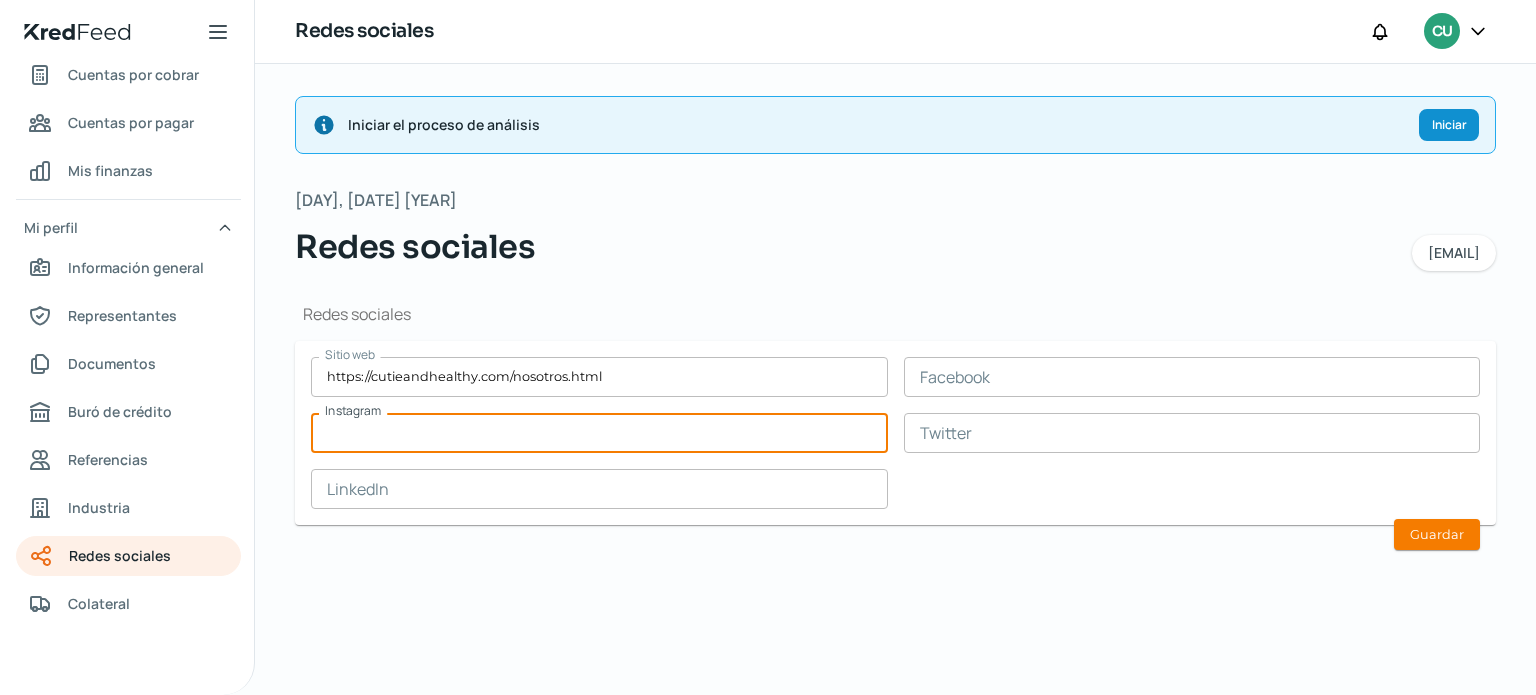paste on "https://www.instagram.com/azus_belleza/" 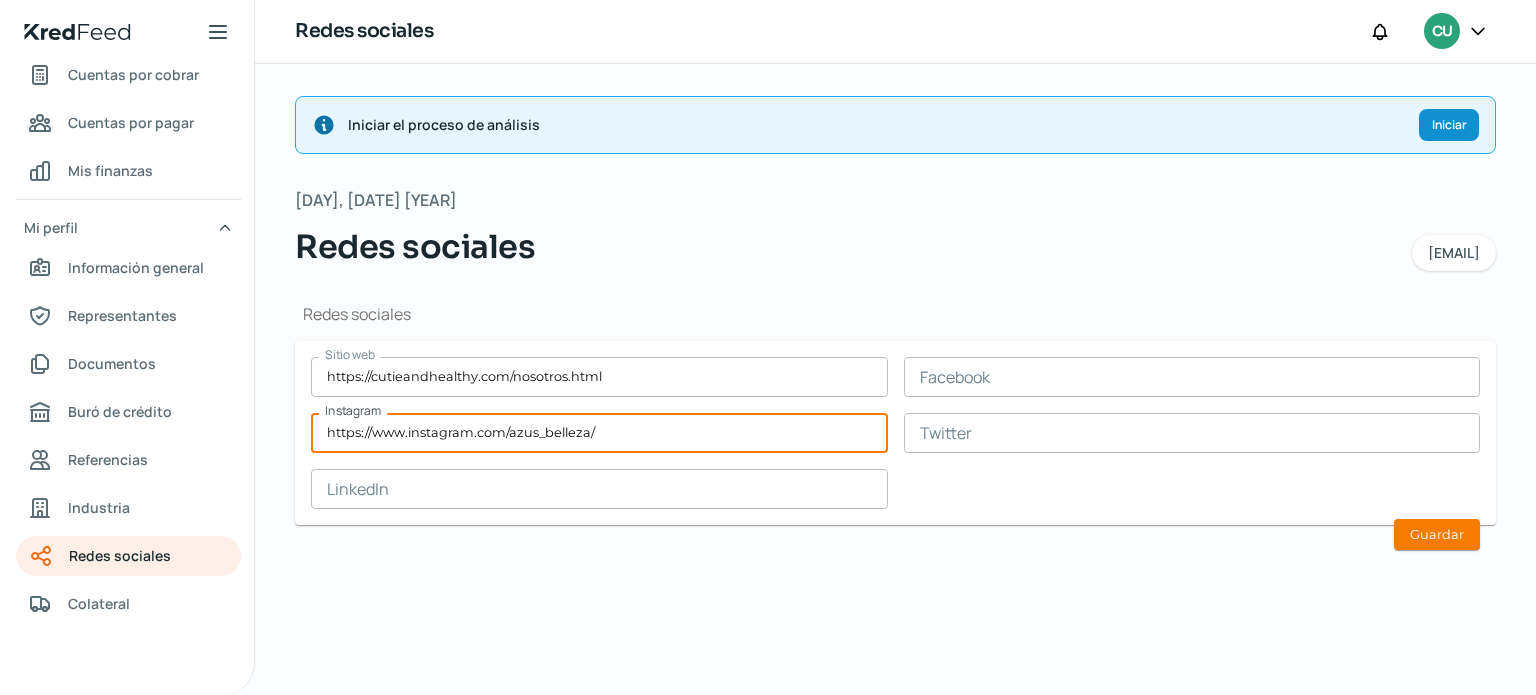 type on "https://www.instagram.com/azus_belleza/" 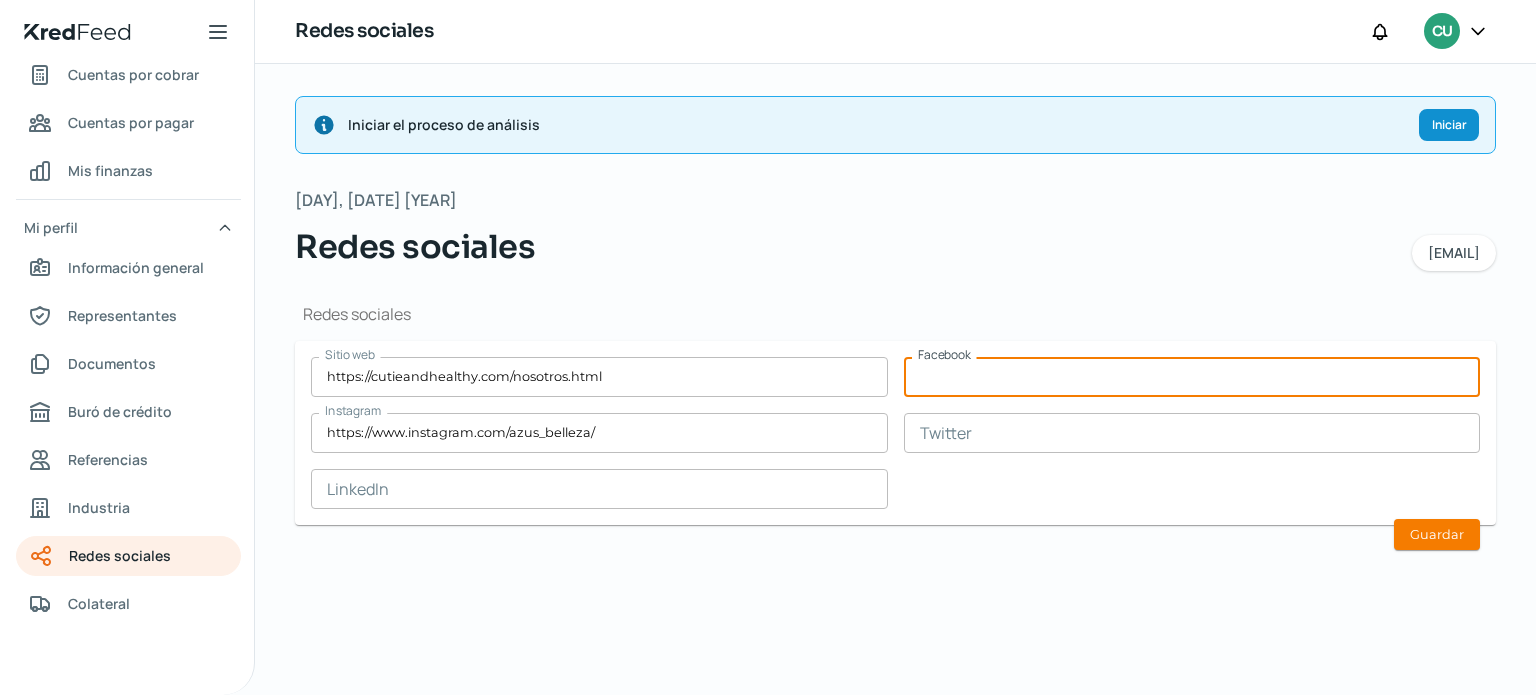 paste on "https://www.facebook.com/AzusBelleza/?ref=pages_you_manage" 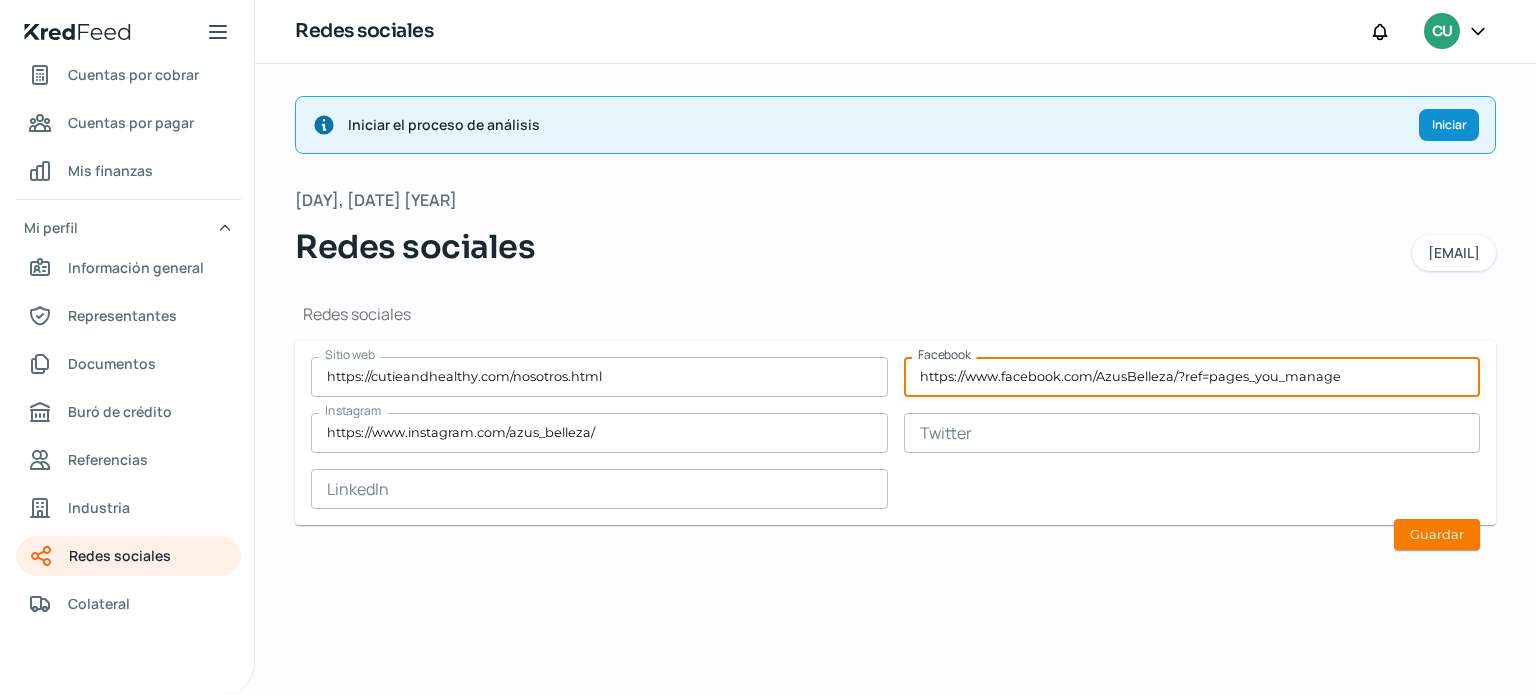 type on "https://www.facebook.com/AzusBelleza/?ref=pages_you_manage" 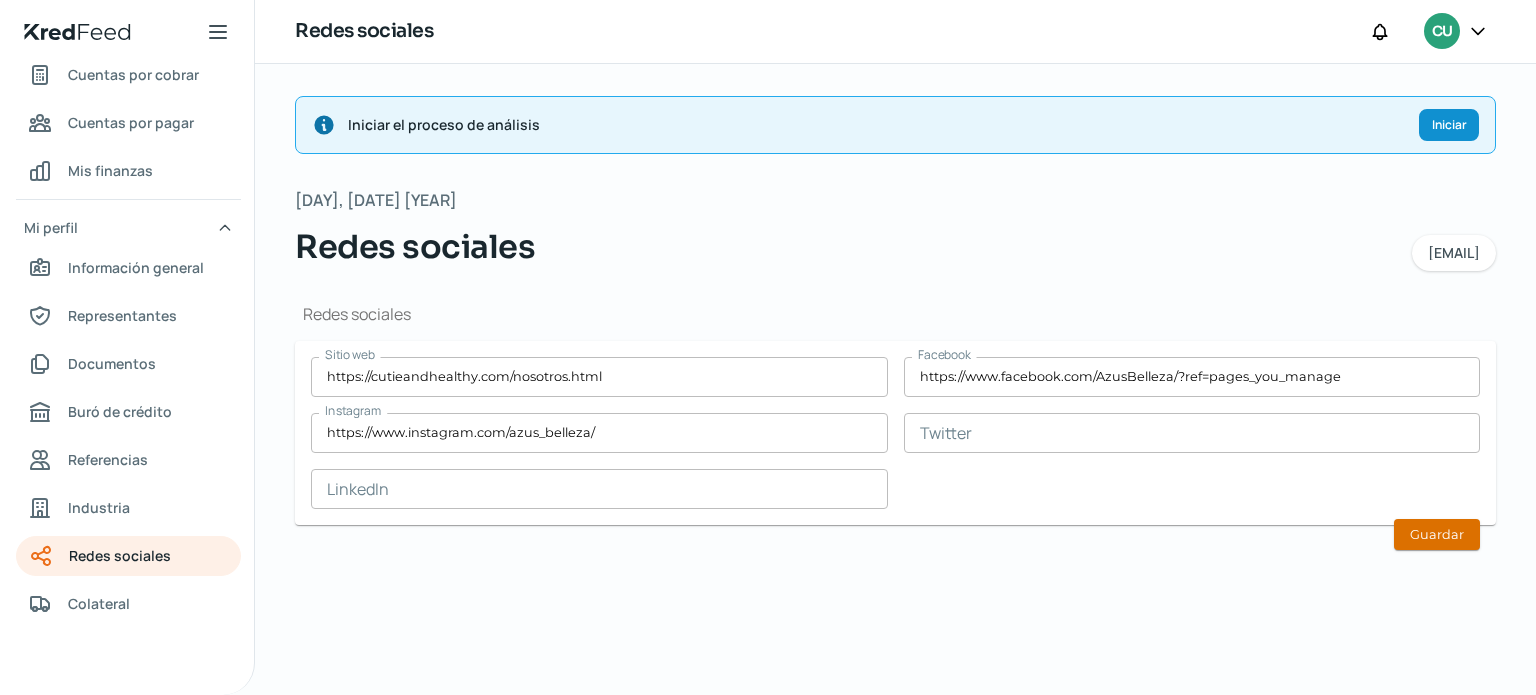 click on "Guardar" at bounding box center [1437, 534] 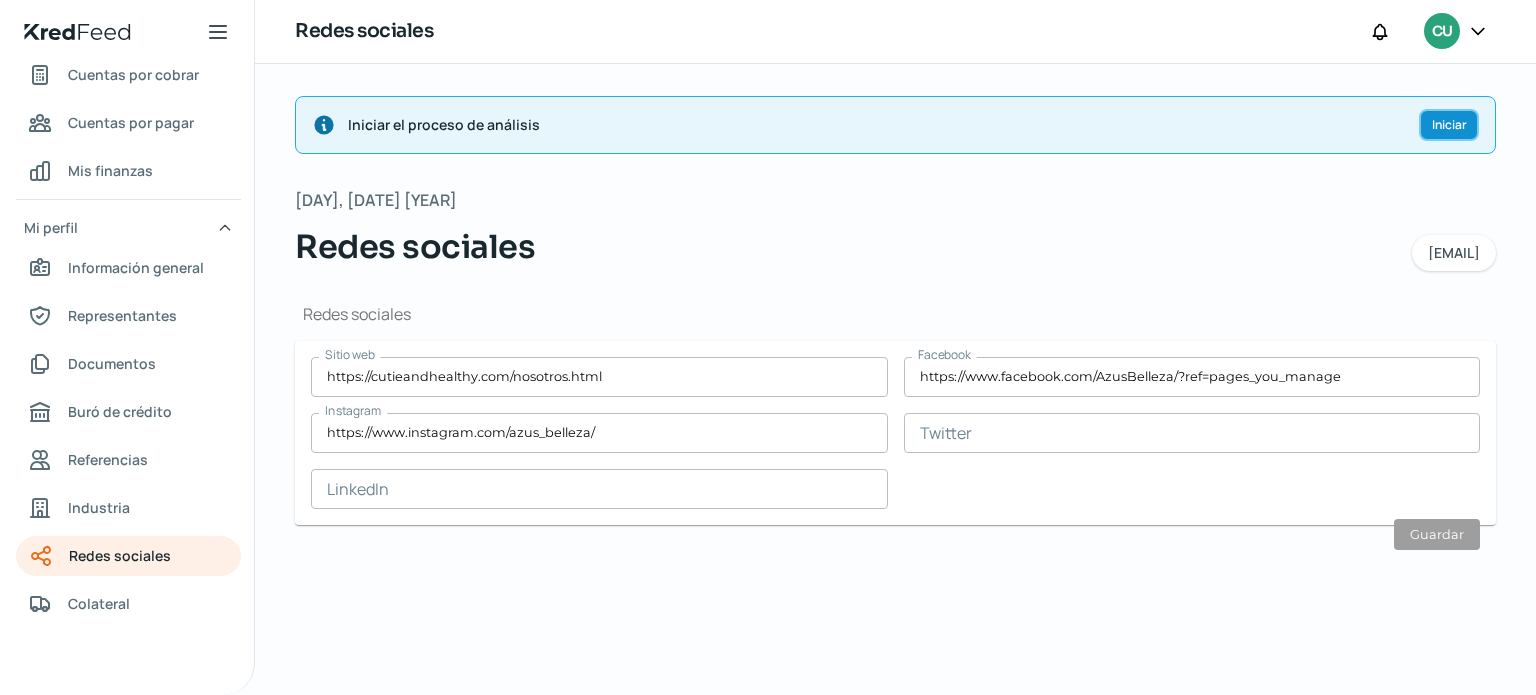 click on "Iniciar" at bounding box center (1449, 125) 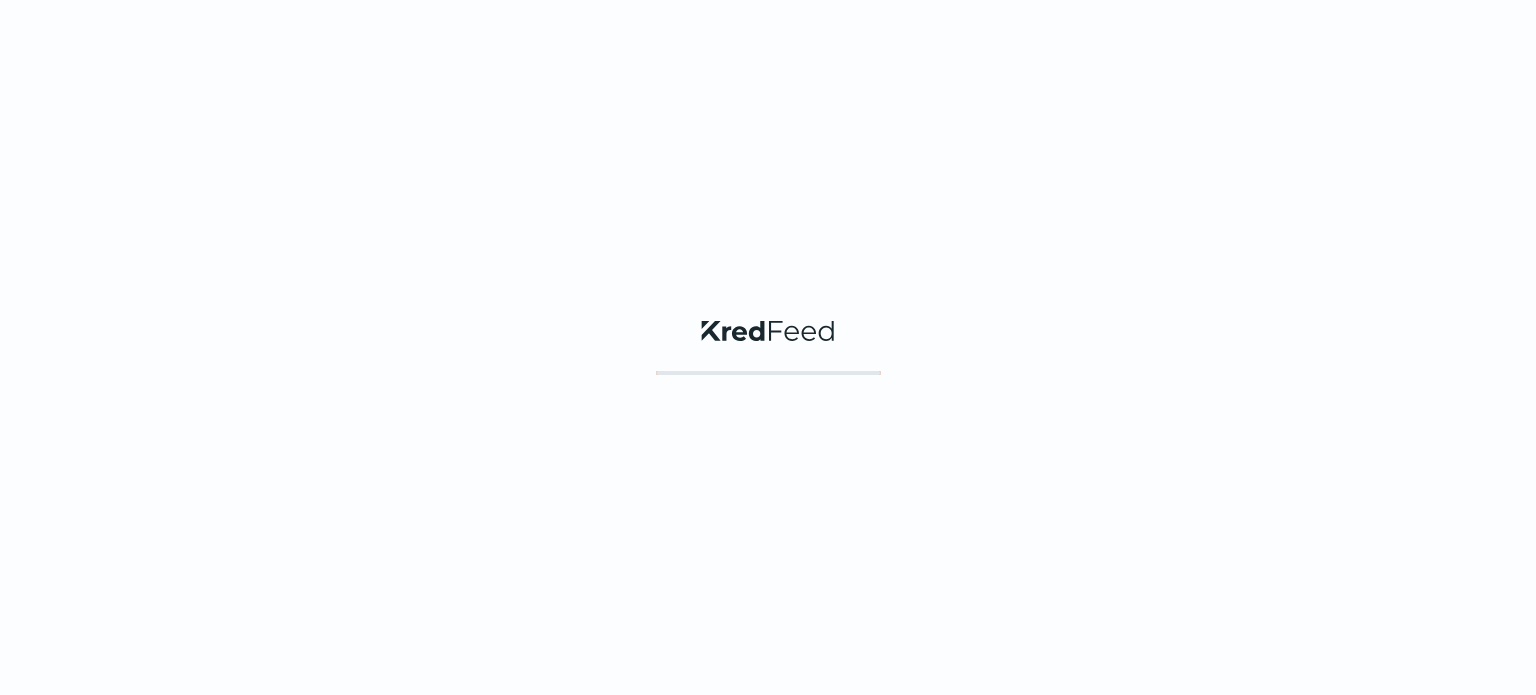 scroll, scrollTop: 0, scrollLeft: 0, axis: both 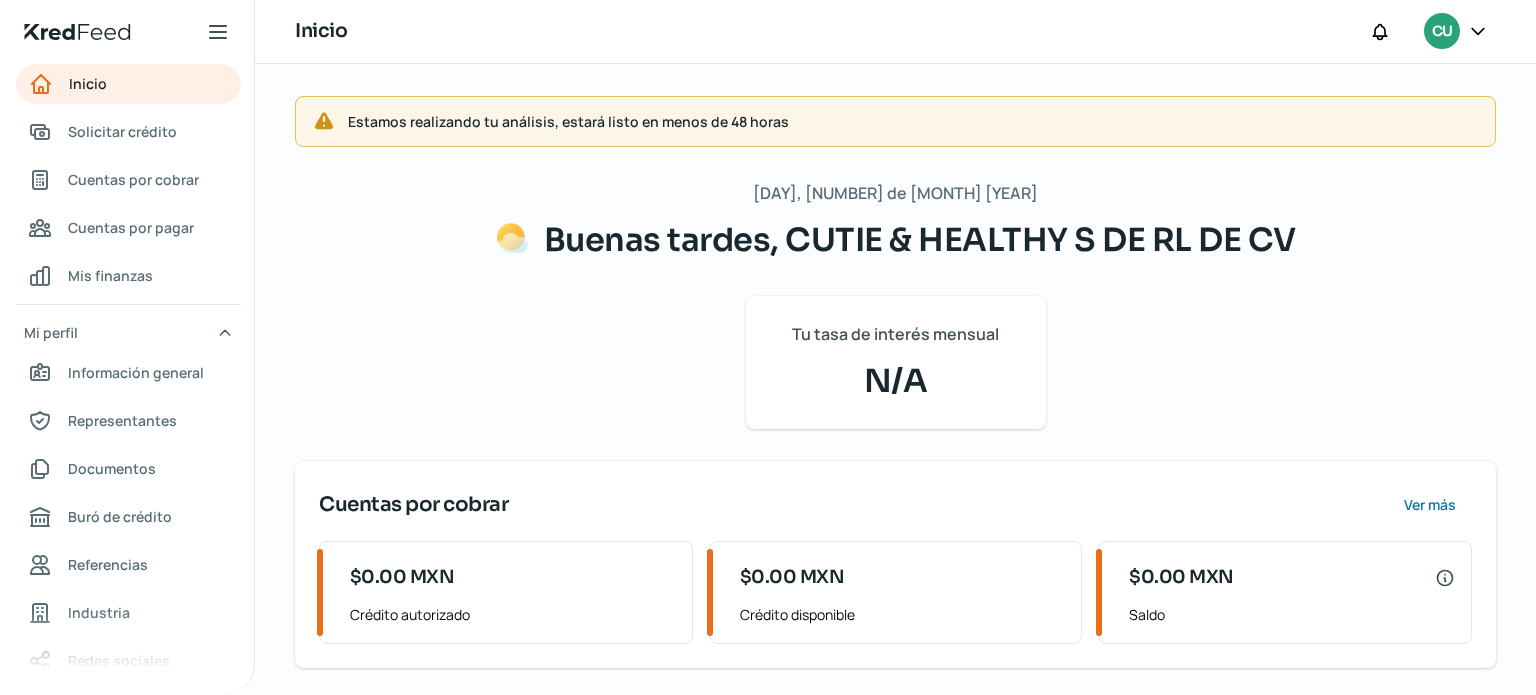 click on "CU" at bounding box center [1442, 32] 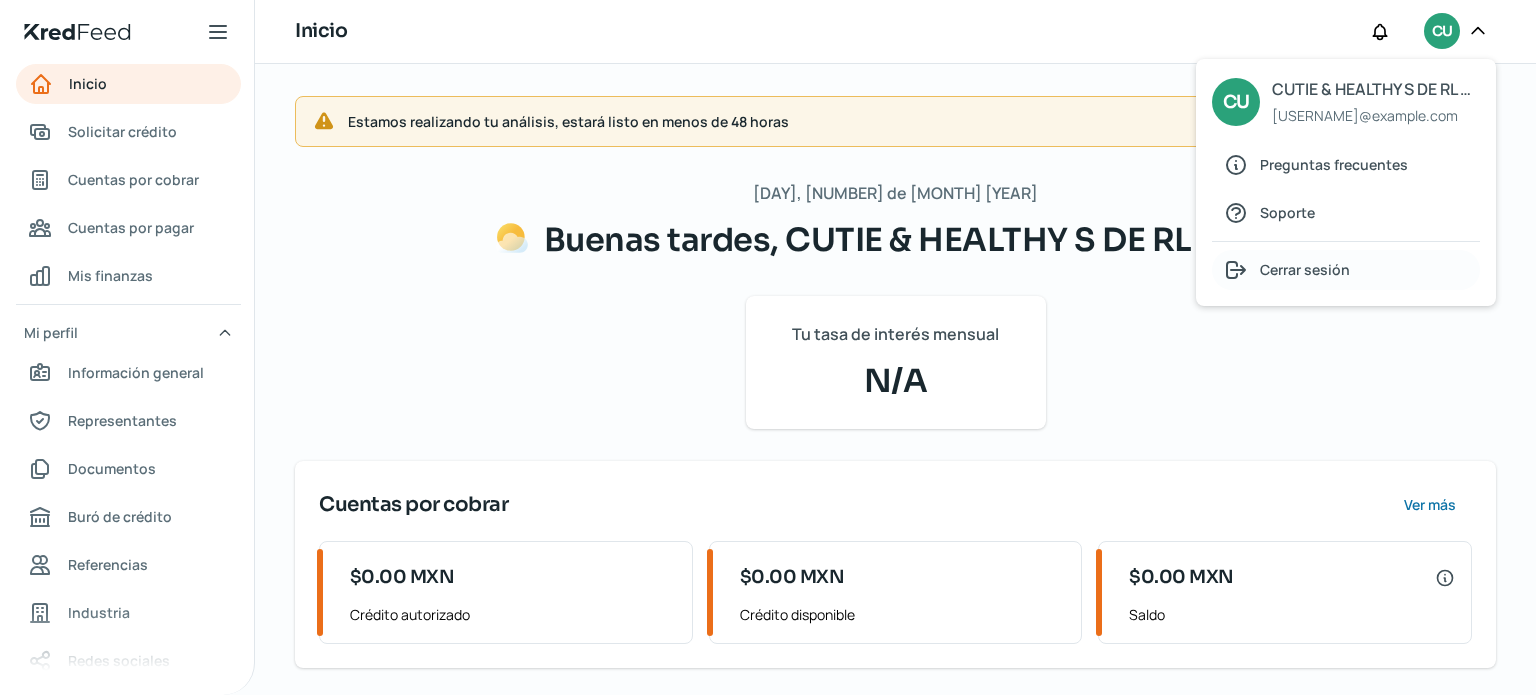 click on "Cerrar sesión" at bounding box center [1305, 269] 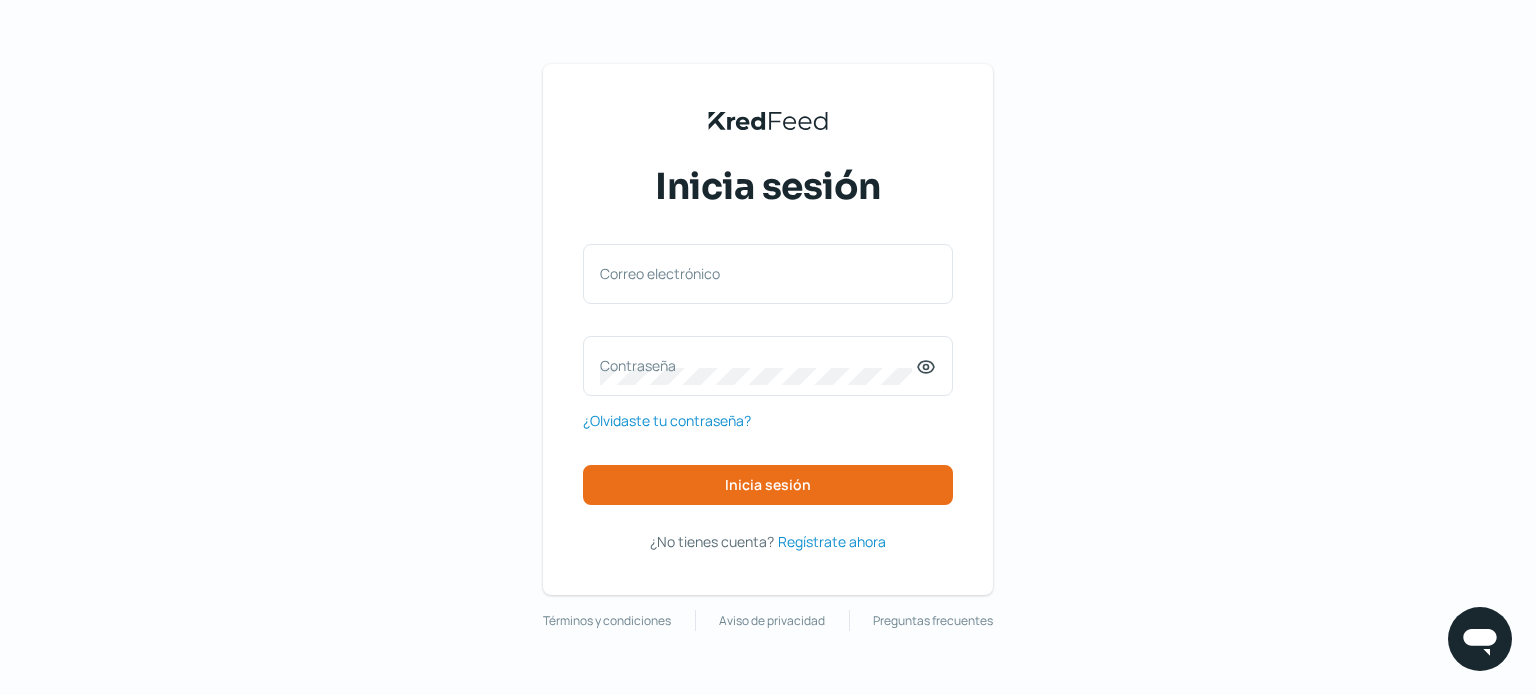 scroll, scrollTop: 0, scrollLeft: 0, axis: both 